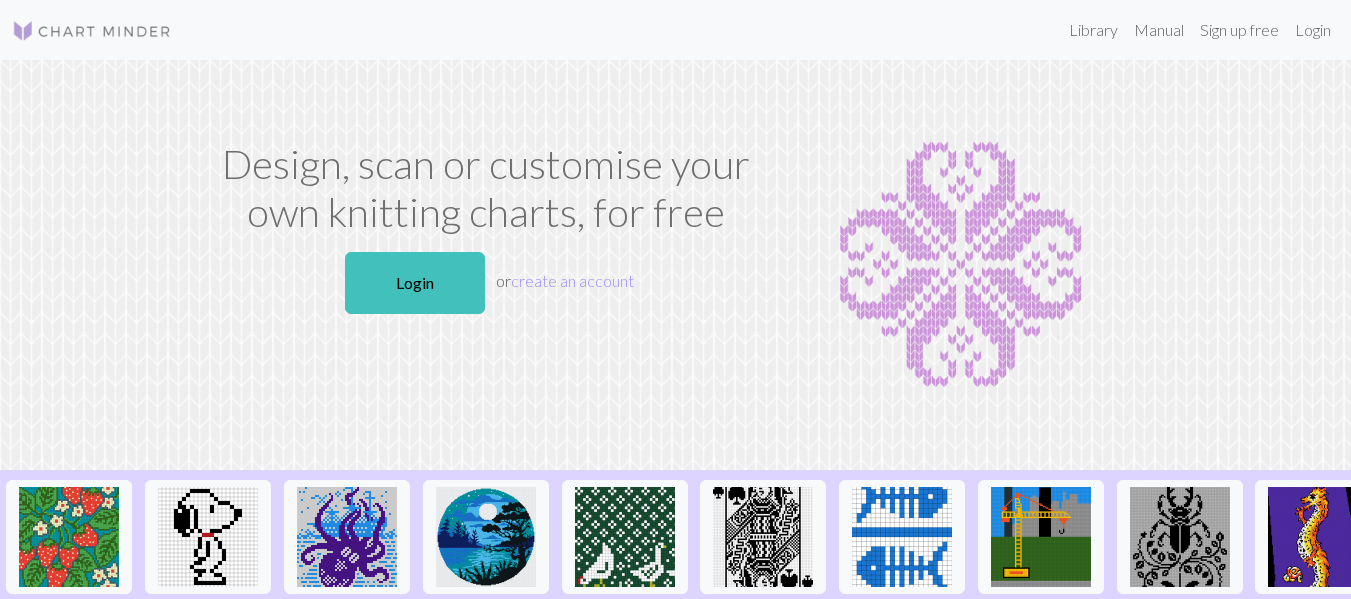 scroll, scrollTop: 0, scrollLeft: 0, axis: both 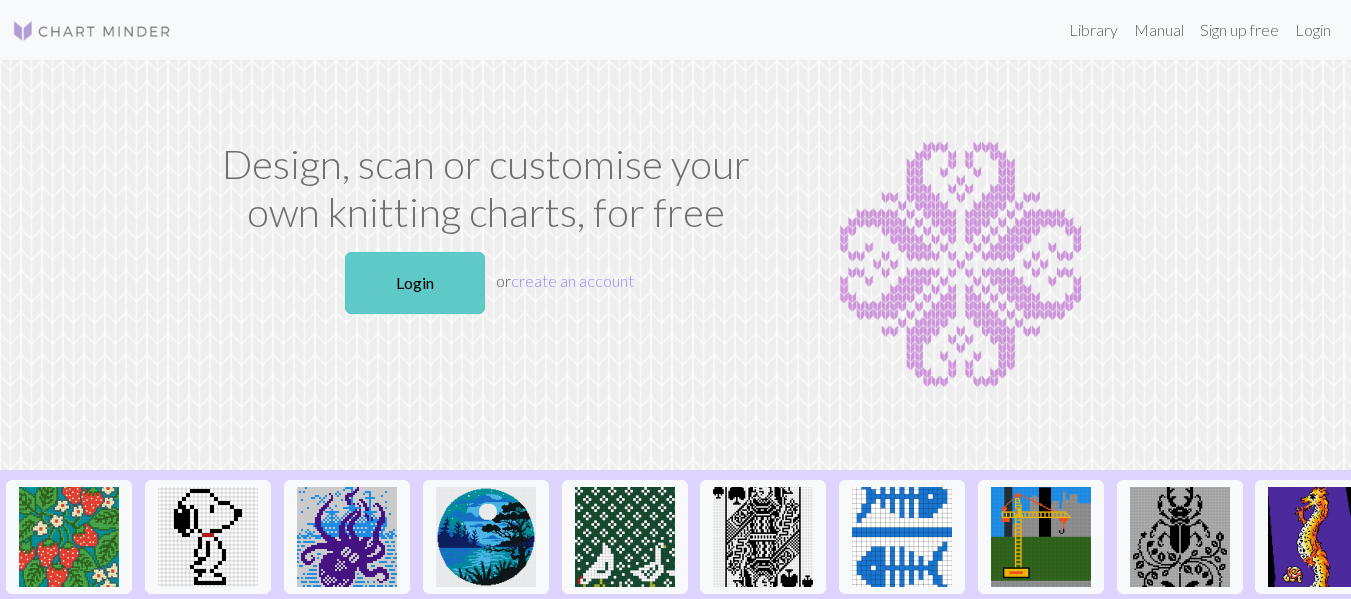 click on "Login" at bounding box center [415, 283] 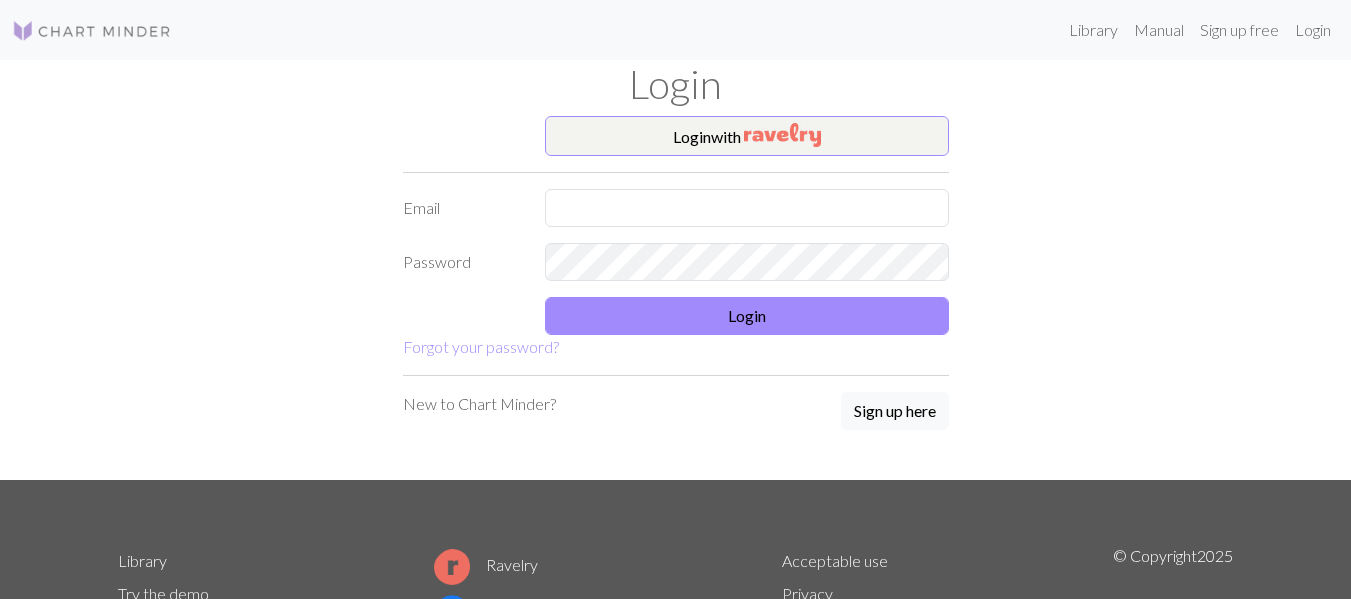 drag, startPoint x: 750, startPoint y: 177, endPoint x: 747, endPoint y: 198, distance: 21.213203 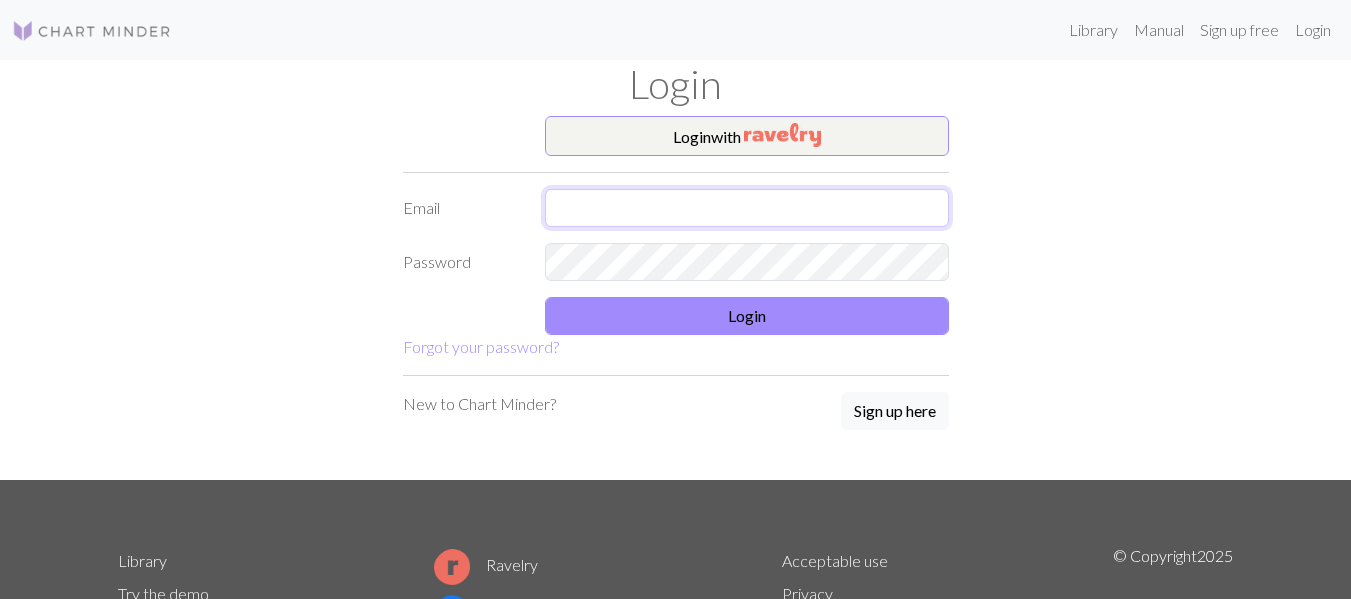 click at bounding box center (747, 208) 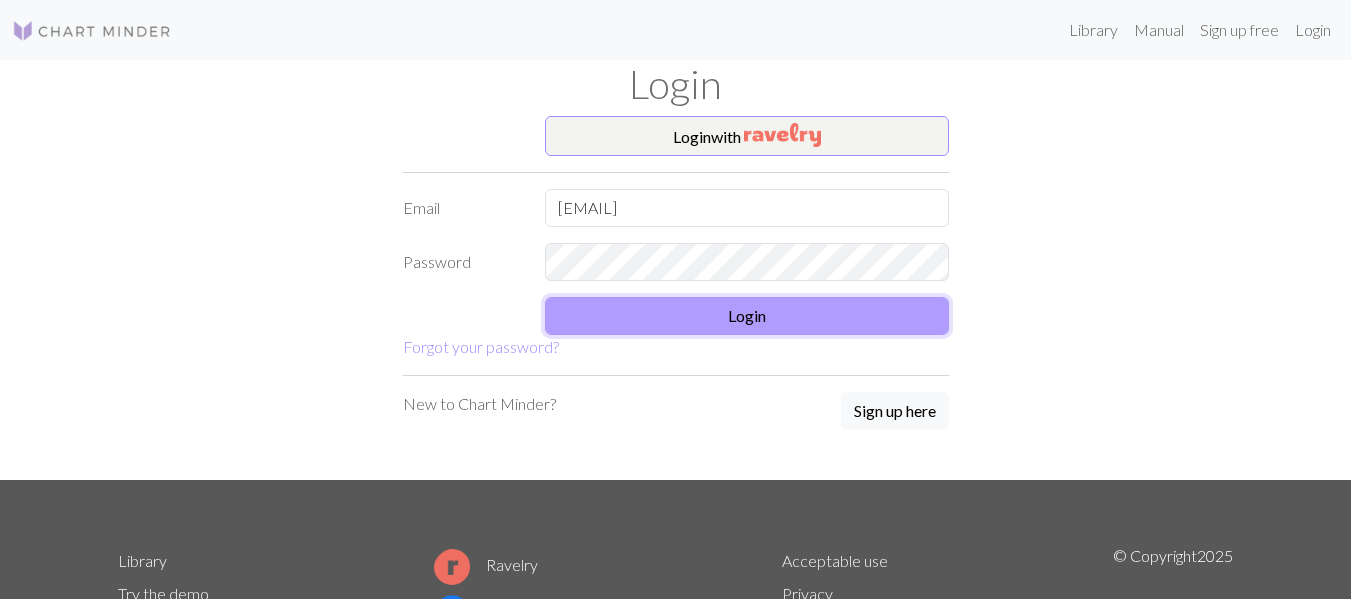 click on "Login" at bounding box center [747, 316] 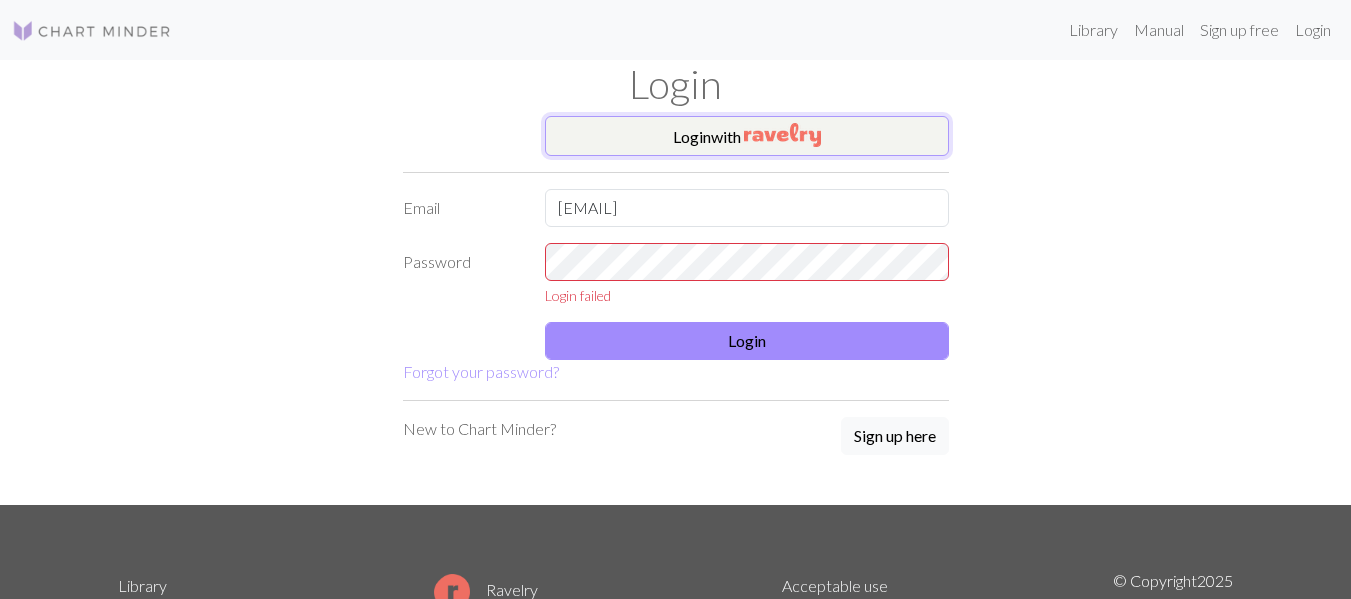 click on "Login  with" at bounding box center [747, 136] 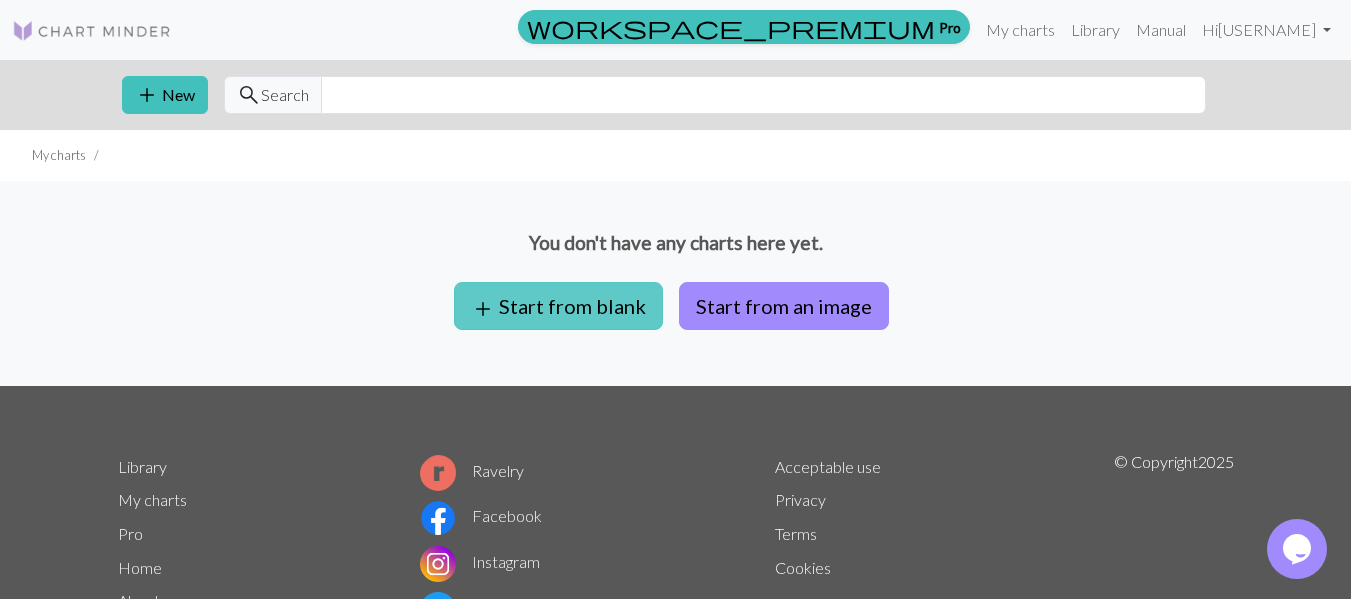 click on "add   Start from blank" at bounding box center (558, 306) 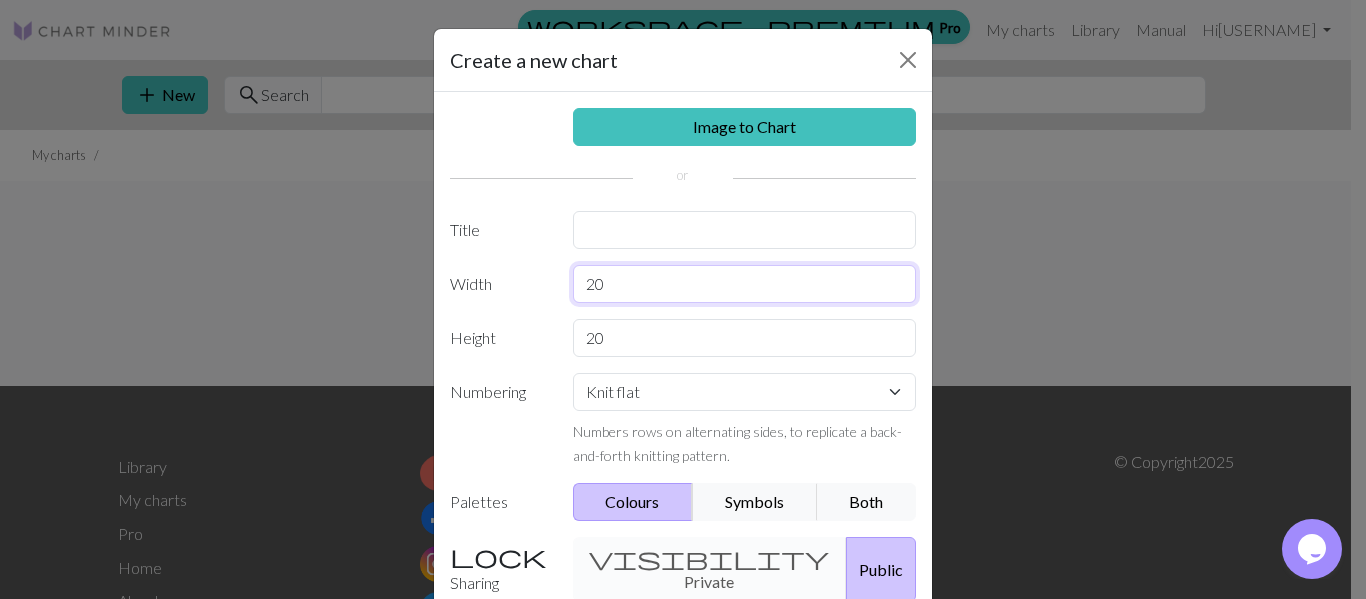 drag, startPoint x: 677, startPoint y: 284, endPoint x: 596, endPoint y: 284, distance: 81 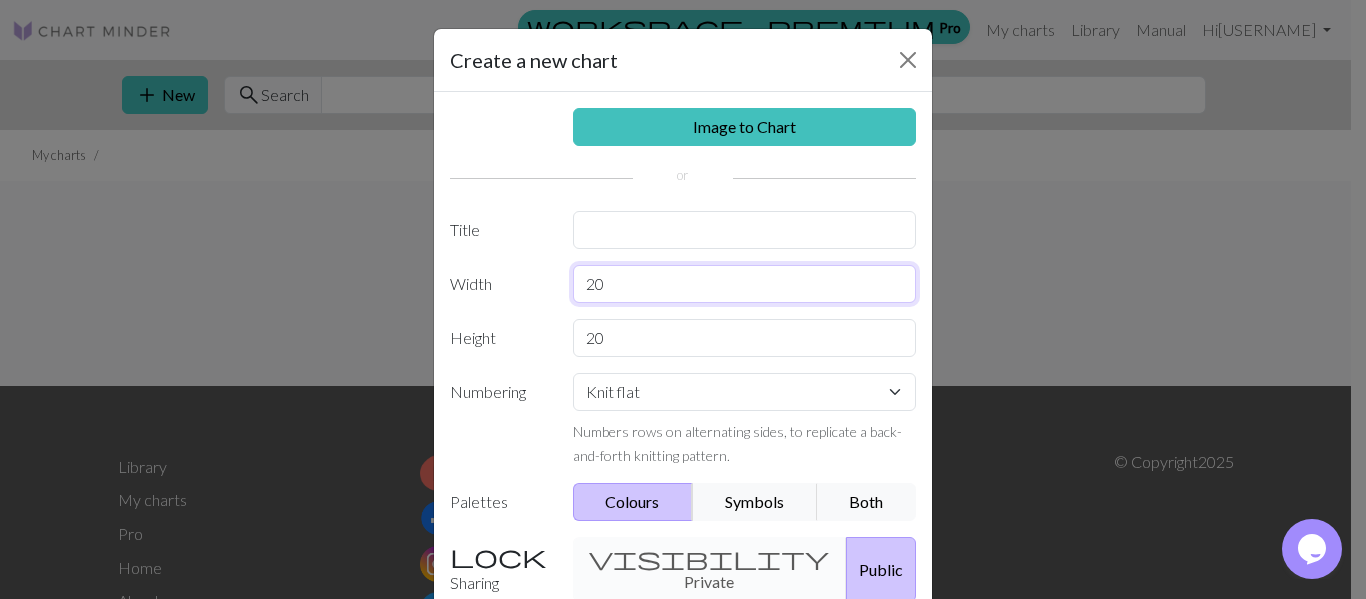 drag, startPoint x: 597, startPoint y: 289, endPoint x: 569, endPoint y: 285, distance: 28.284271 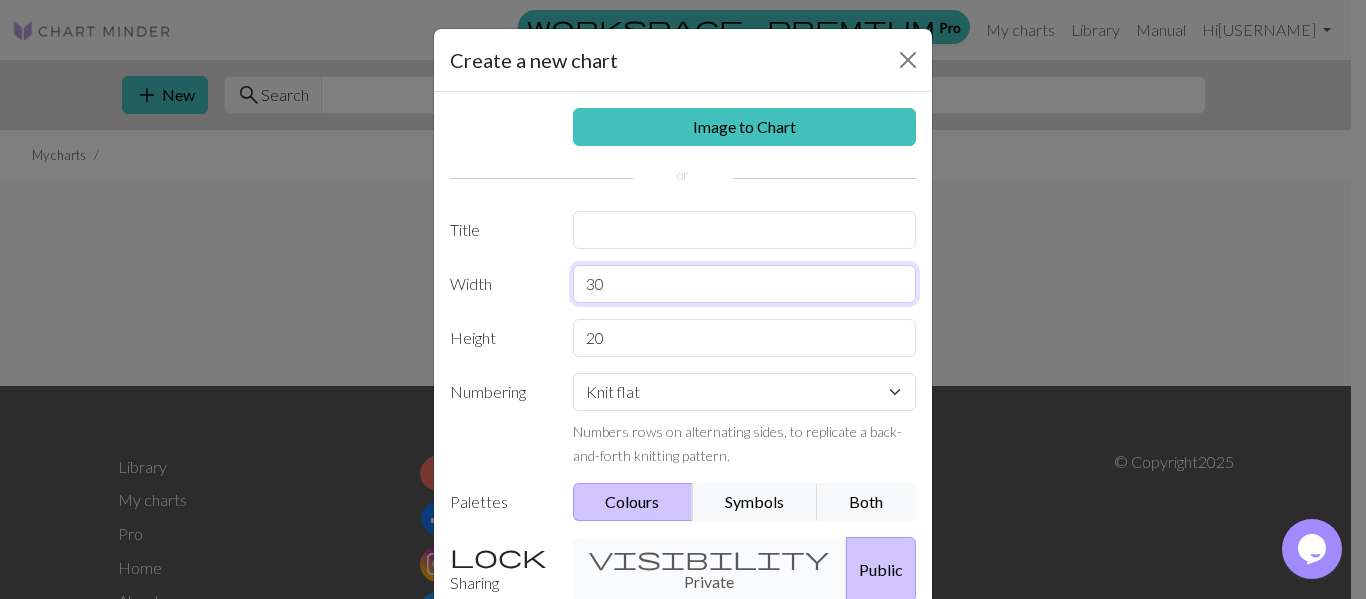 type on "30" 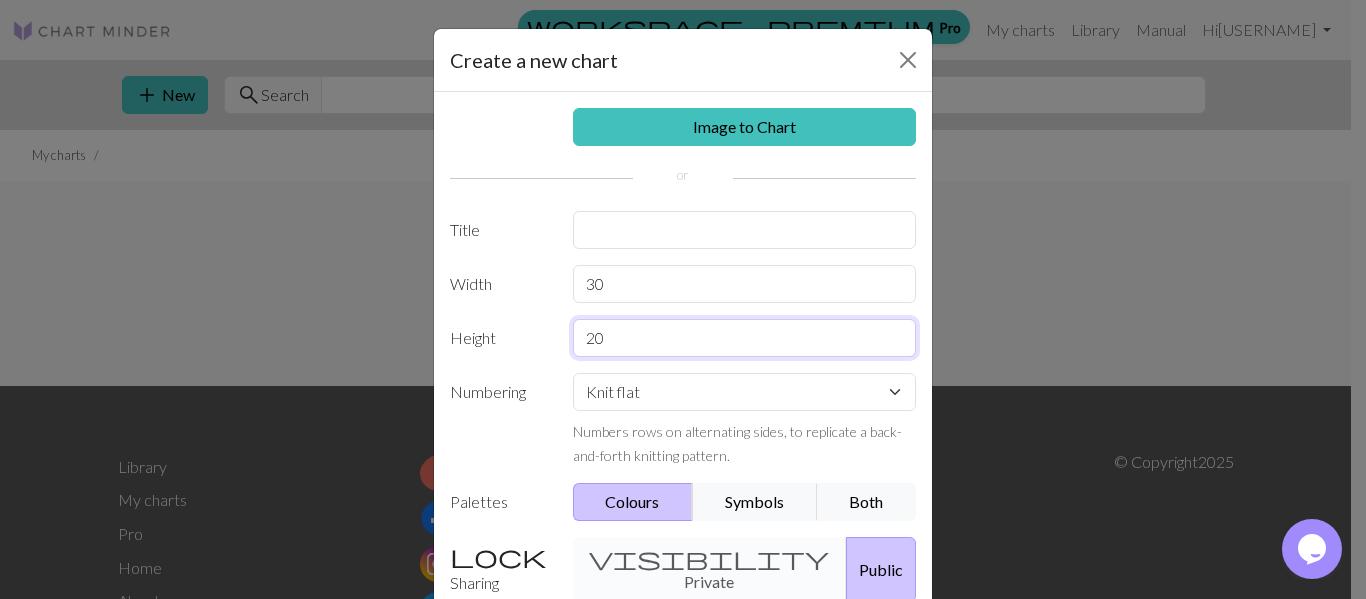 drag, startPoint x: 638, startPoint y: 334, endPoint x: 493, endPoint y: 317, distance: 145.99315 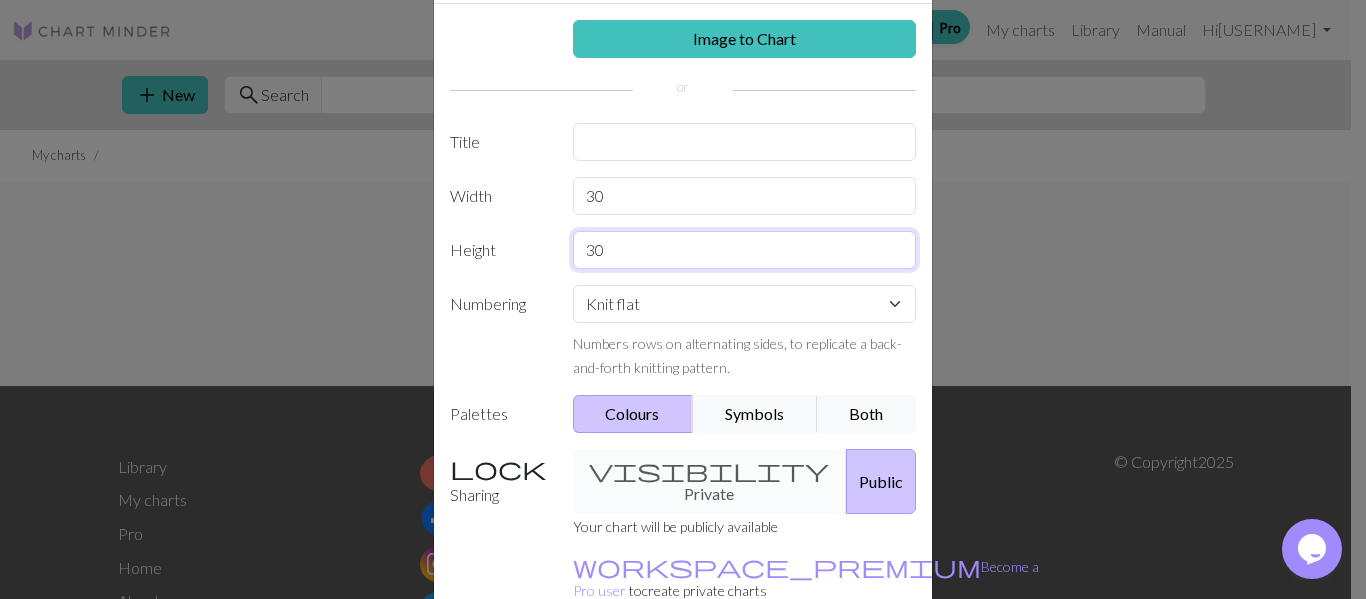 scroll, scrollTop: 90, scrollLeft: 0, axis: vertical 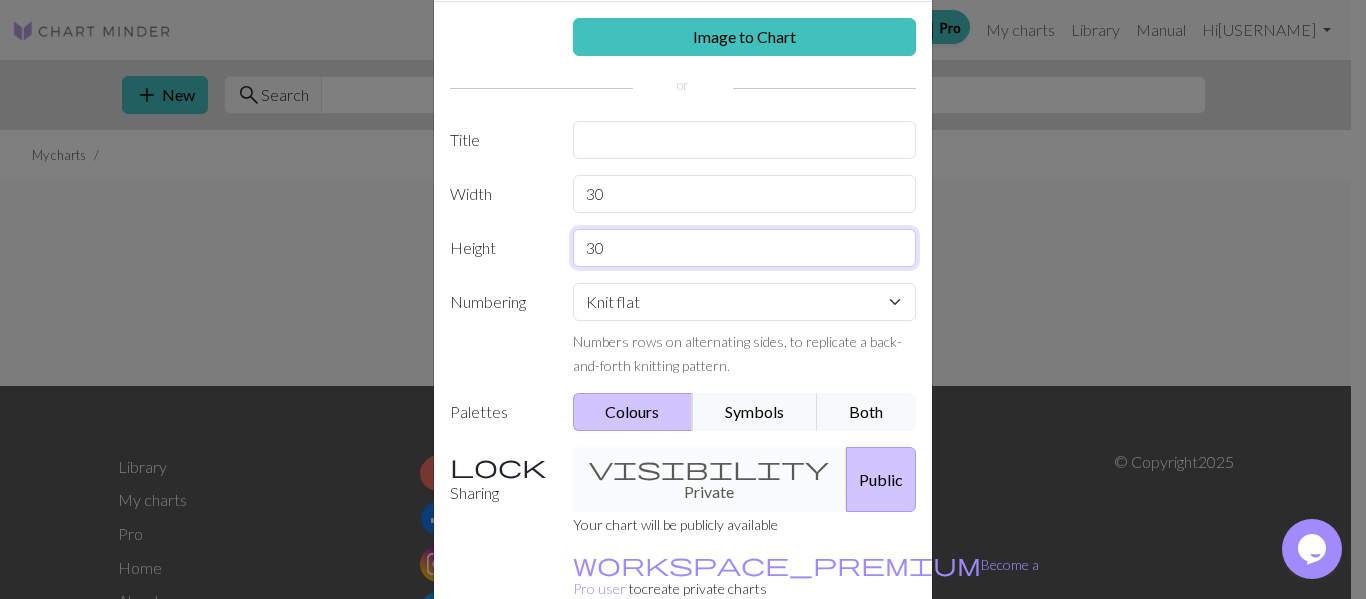 type on "30" 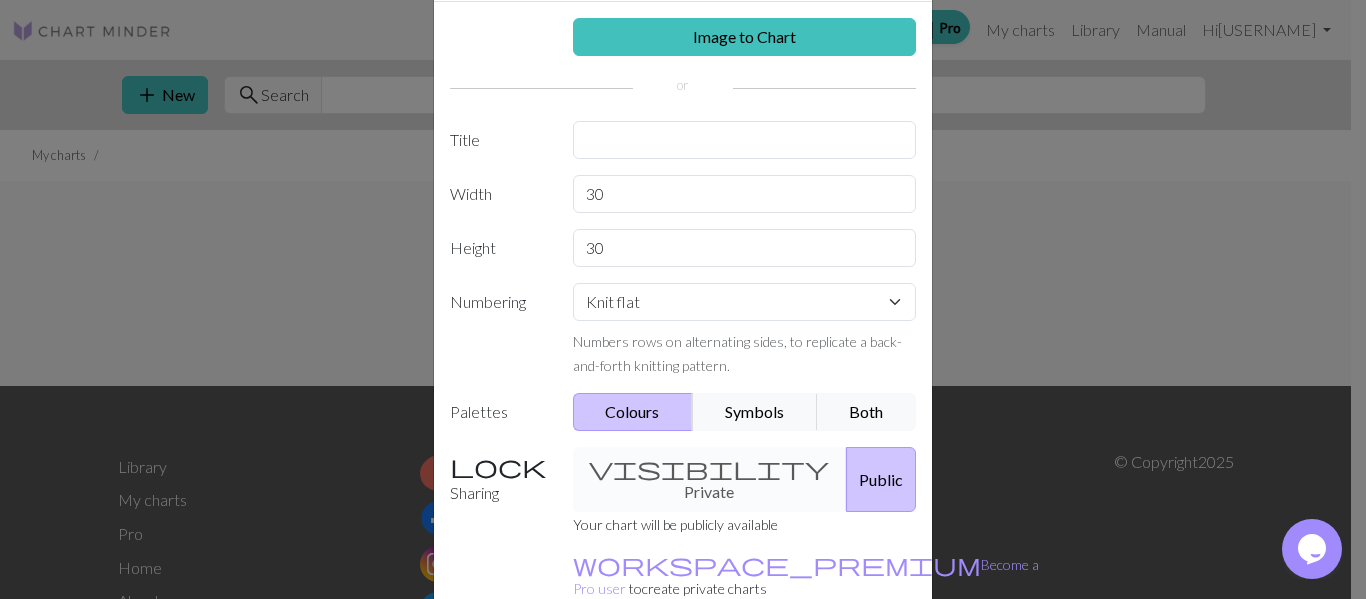 click on "visibility  Private Public" at bounding box center (745, 479) 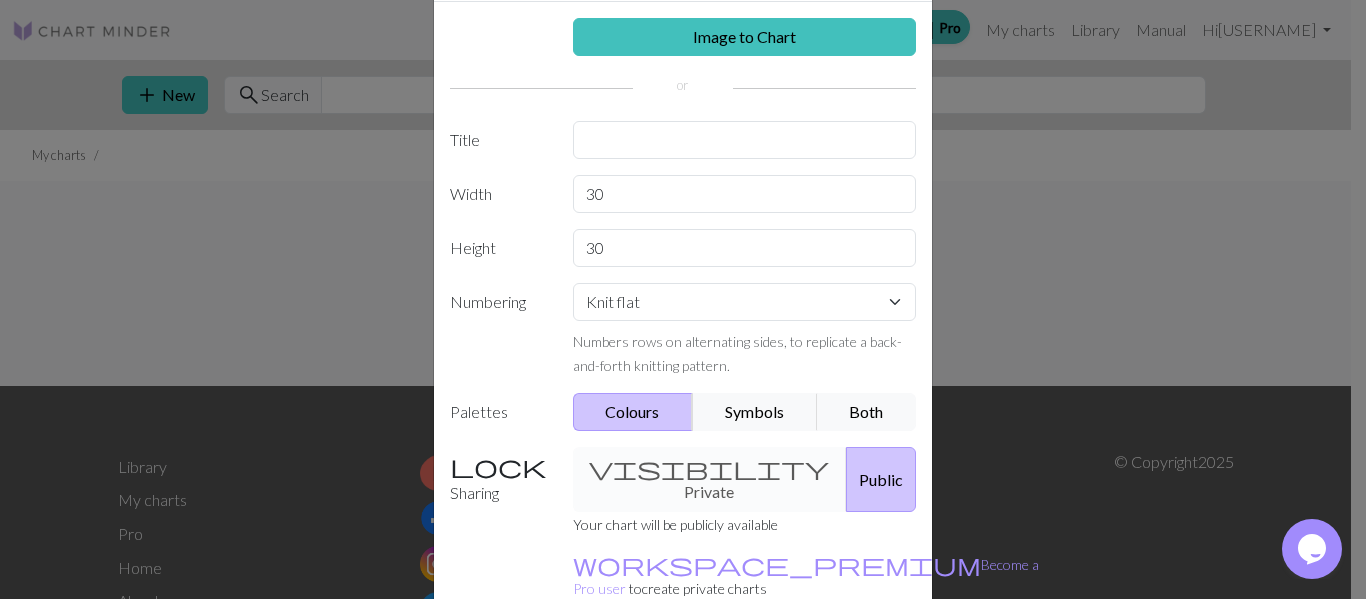 scroll, scrollTop: 0, scrollLeft: 0, axis: both 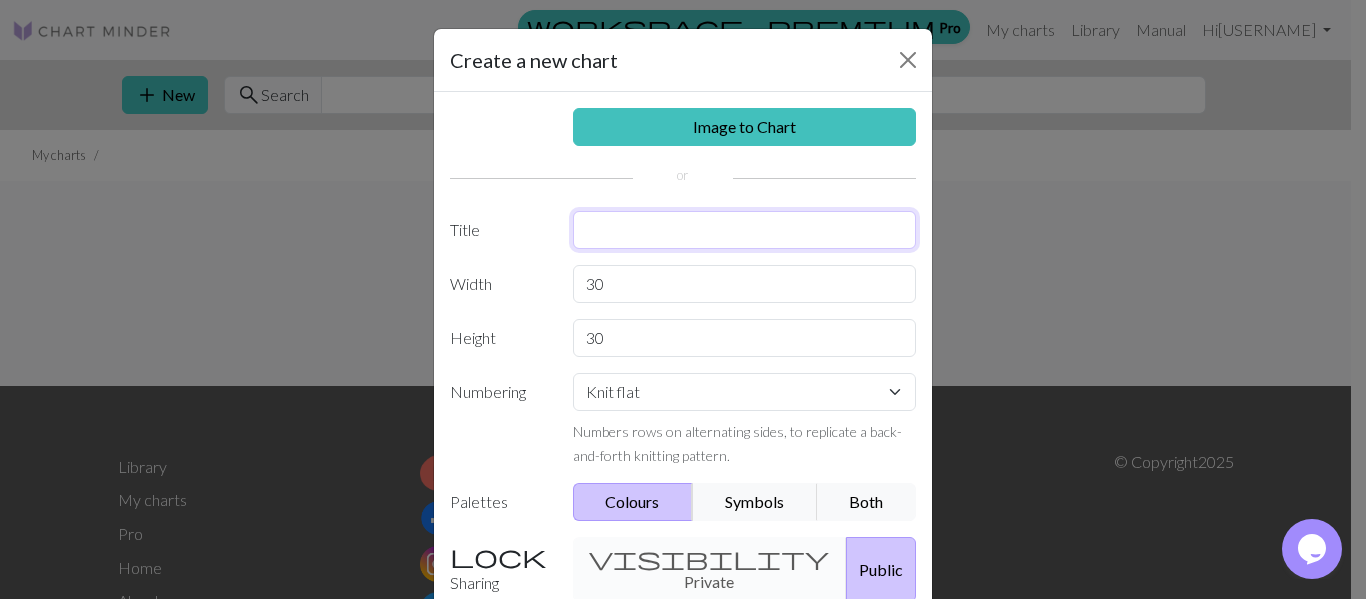 click at bounding box center (745, 230) 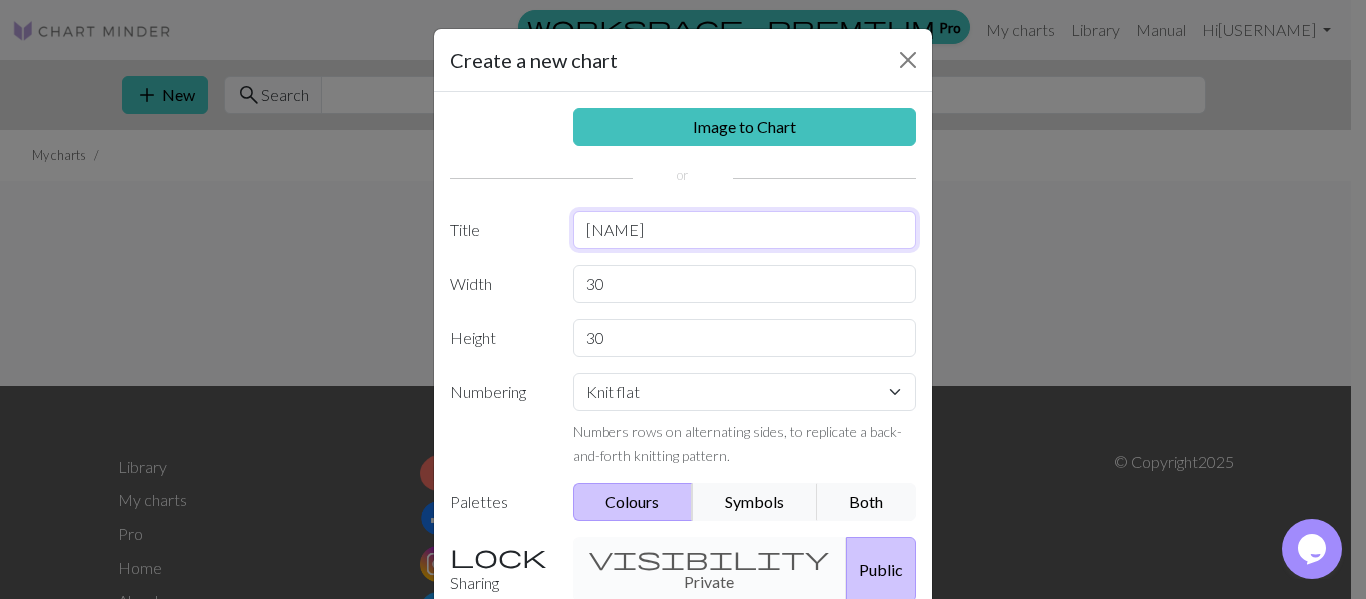 type on "P" 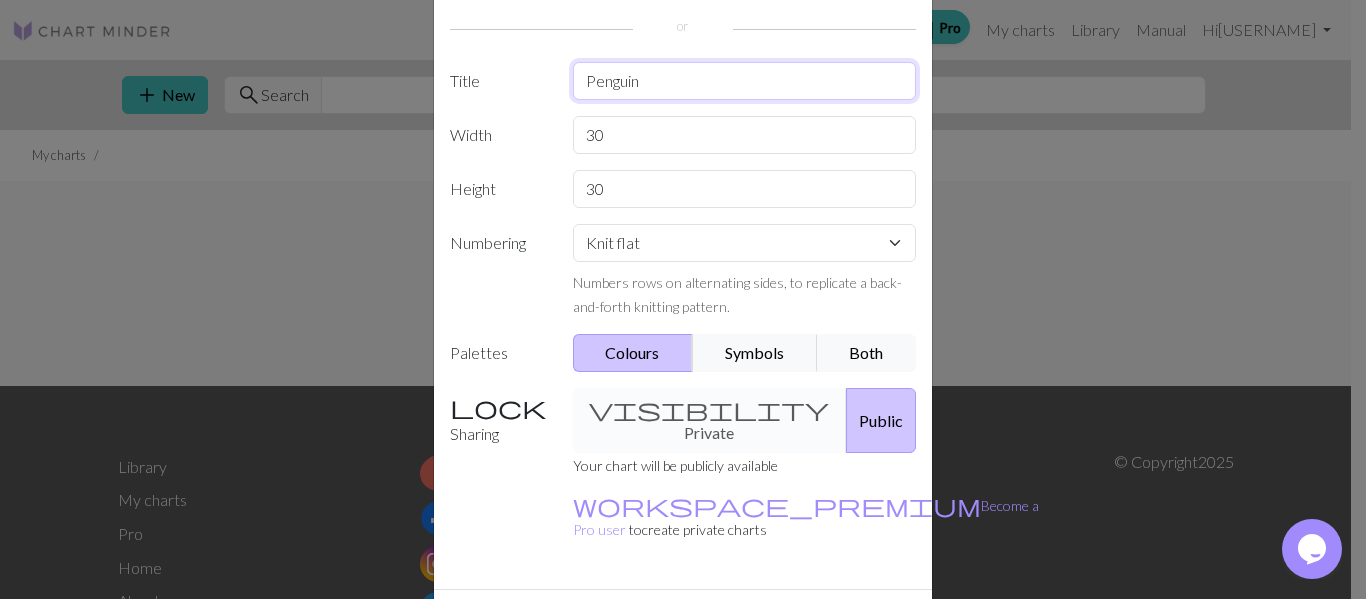 scroll, scrollTop: 191, scrollLeft: 0, axis: vertical 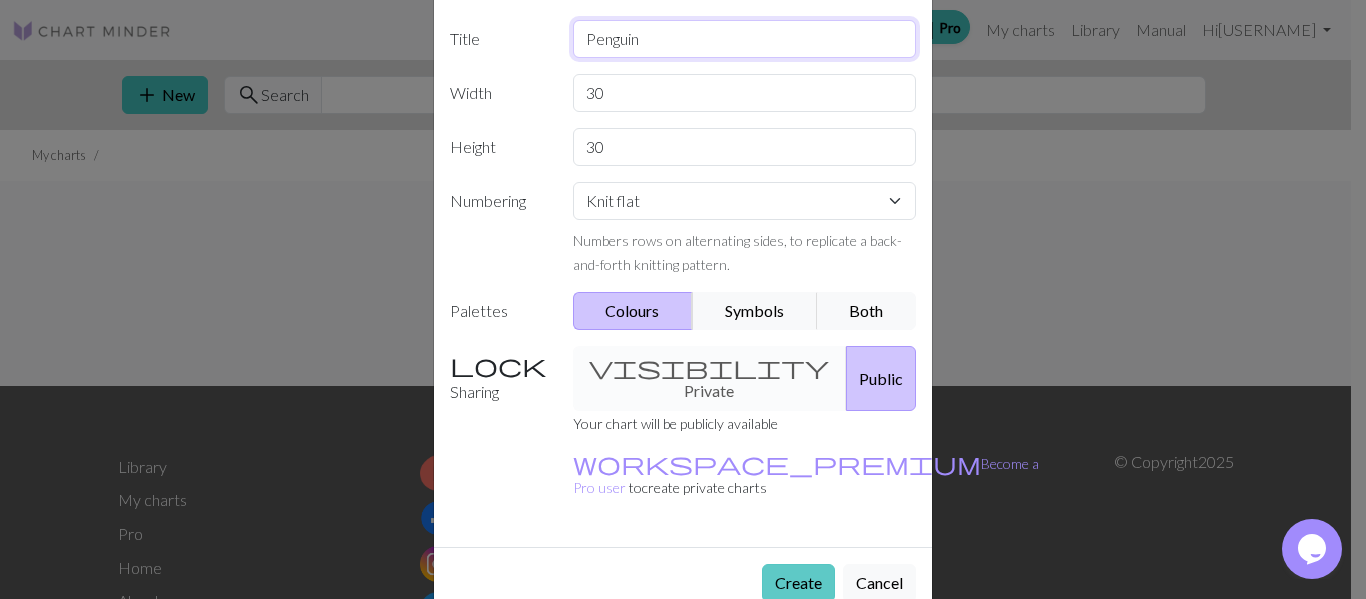 type on "Penguin" 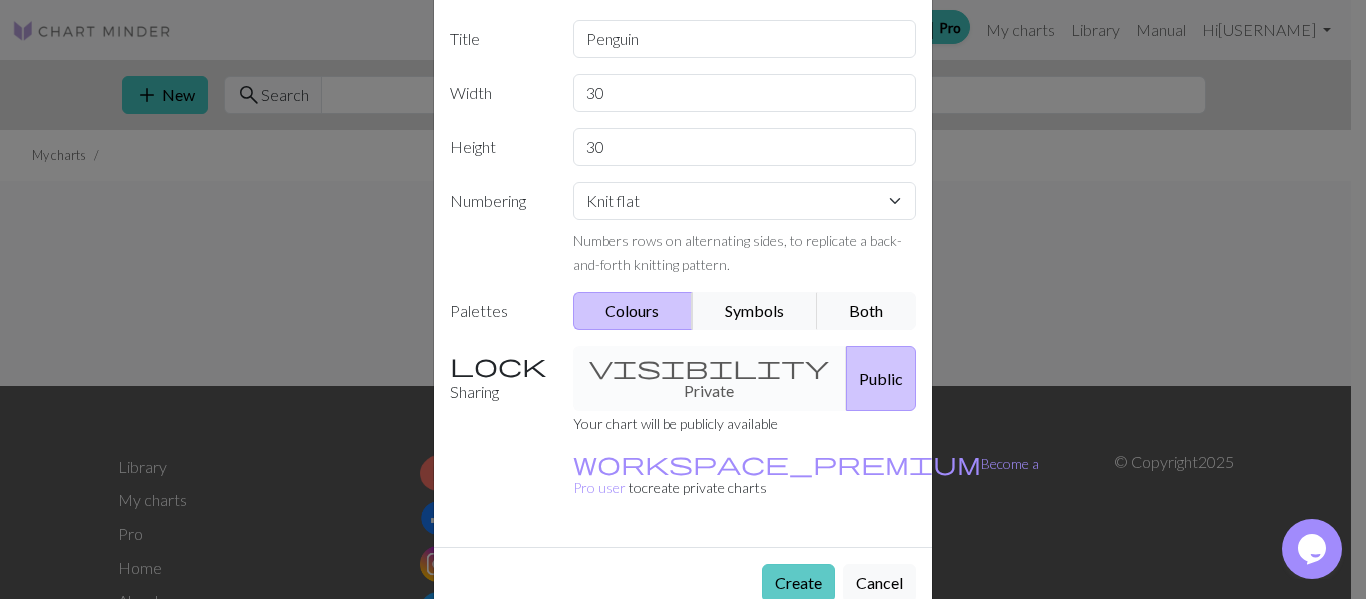 click on "Create" at bounding box center (798, 583) 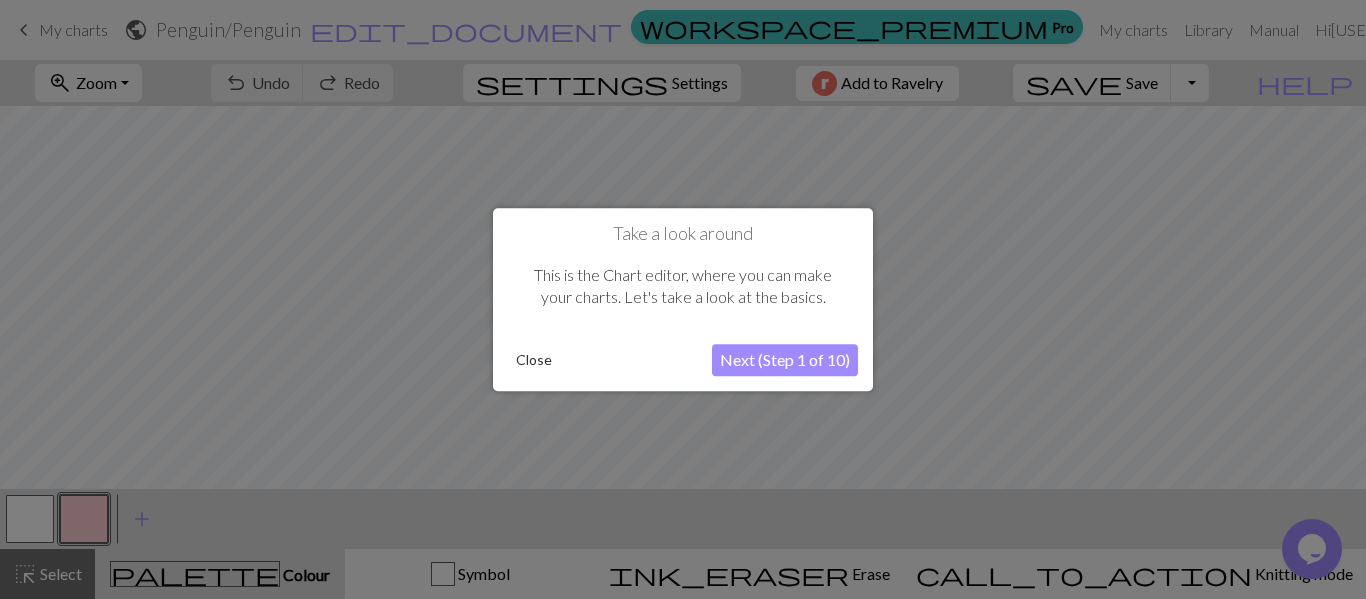 click on "Next (Step 1 of 10)" at bounding box center [785, 360] 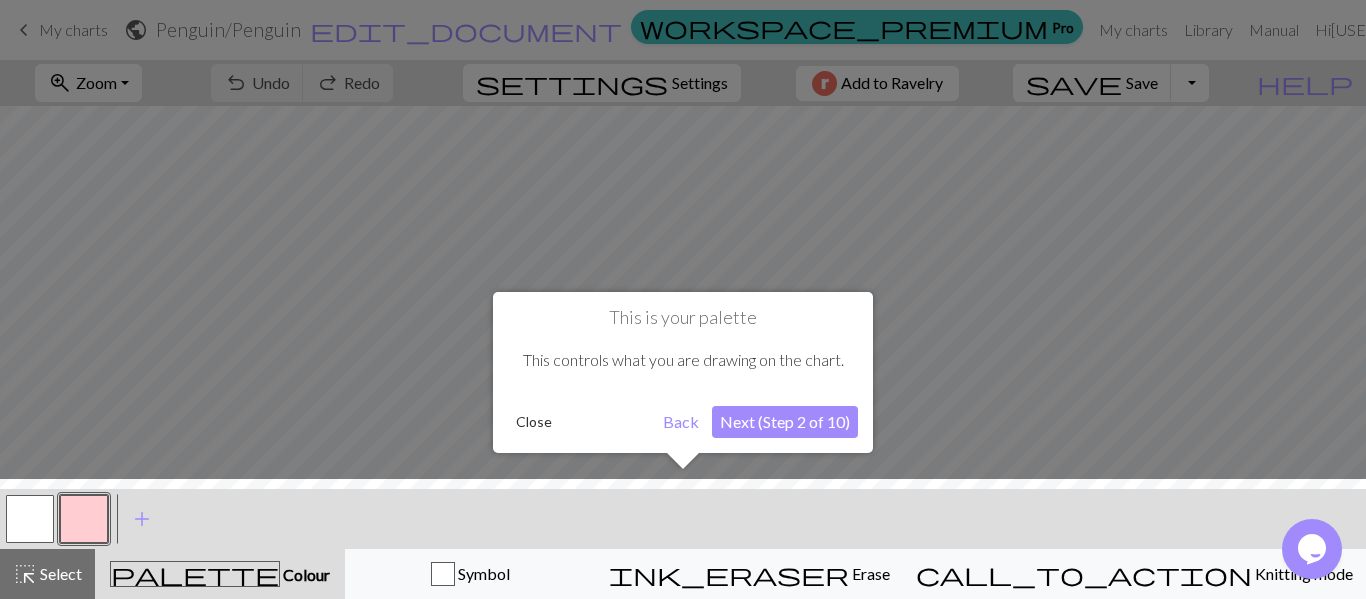 click on "Next (Step 2 of 10)" at bounding box center (785, 422) 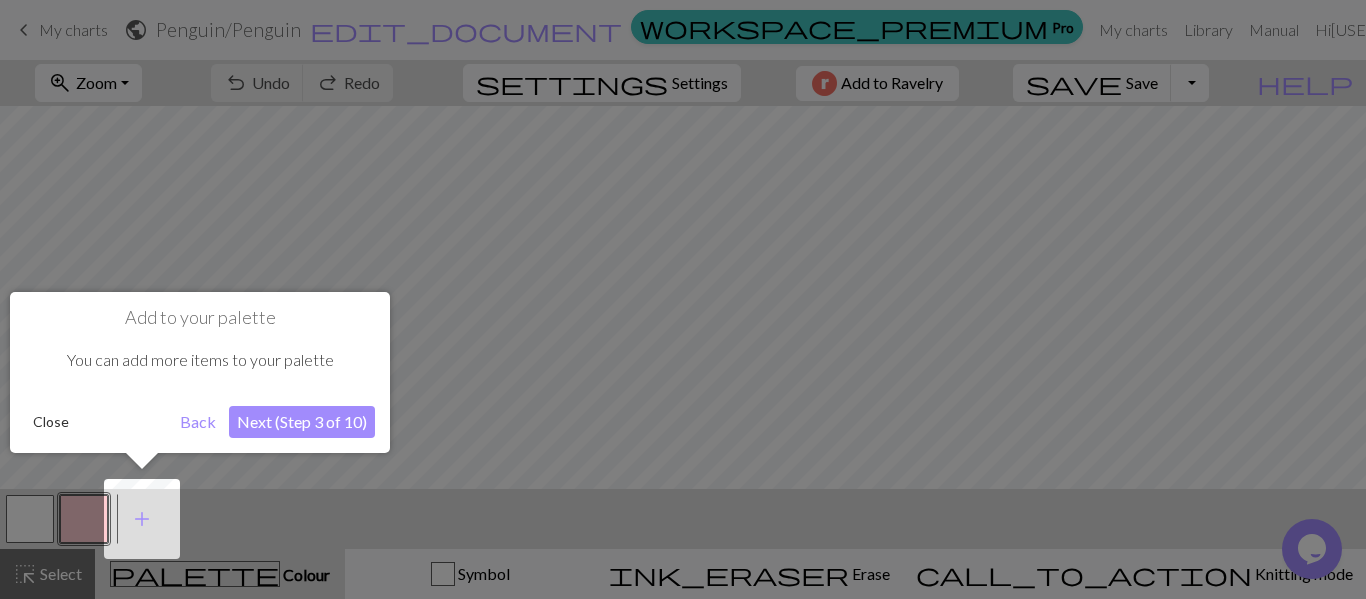 click on "Next (Step 3 of 10)" at bounding box center [302, 422] 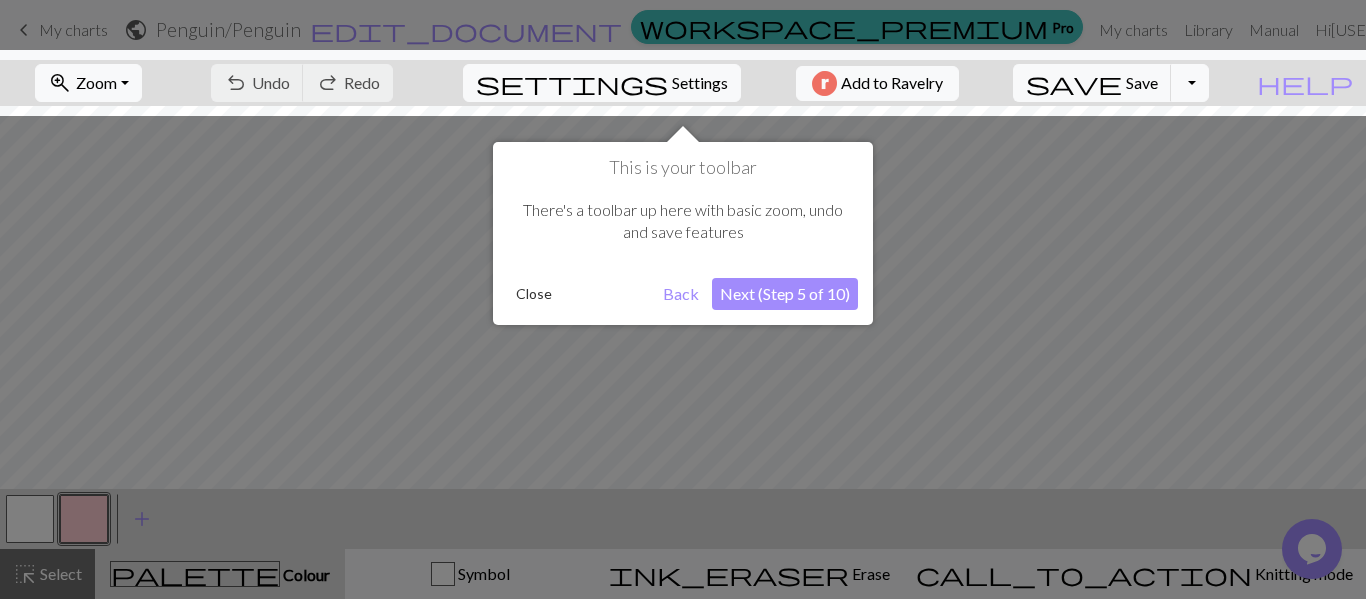 click on "Next (Step 5 of 10)" at bounding box center (785, 294) 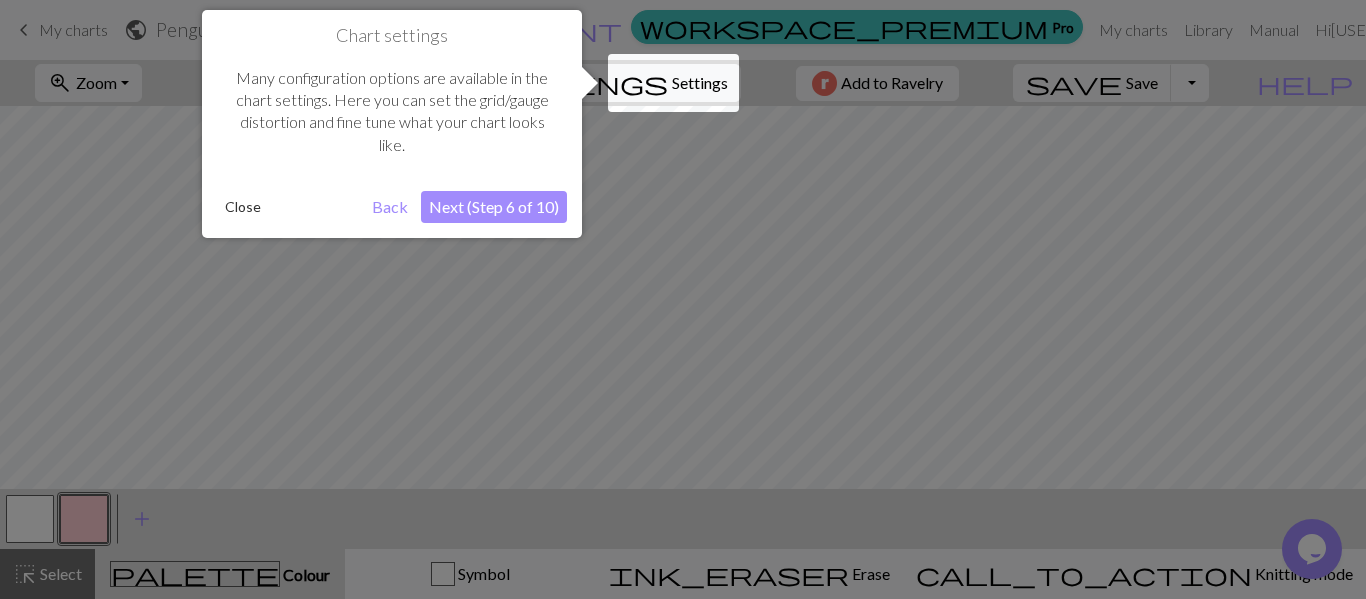 click on "Next (Step 6 of 10)" at bounding box center [494, 207] 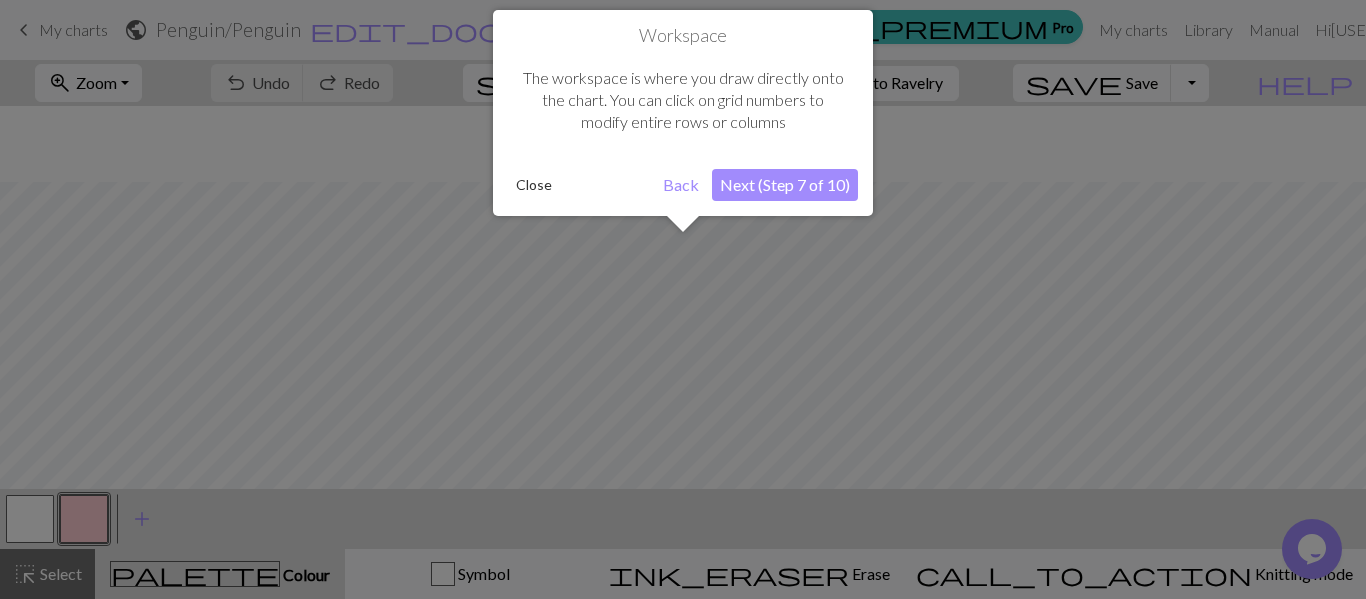 scroll, scrollTop: 76, scrollLeft: 0, axis: vertical 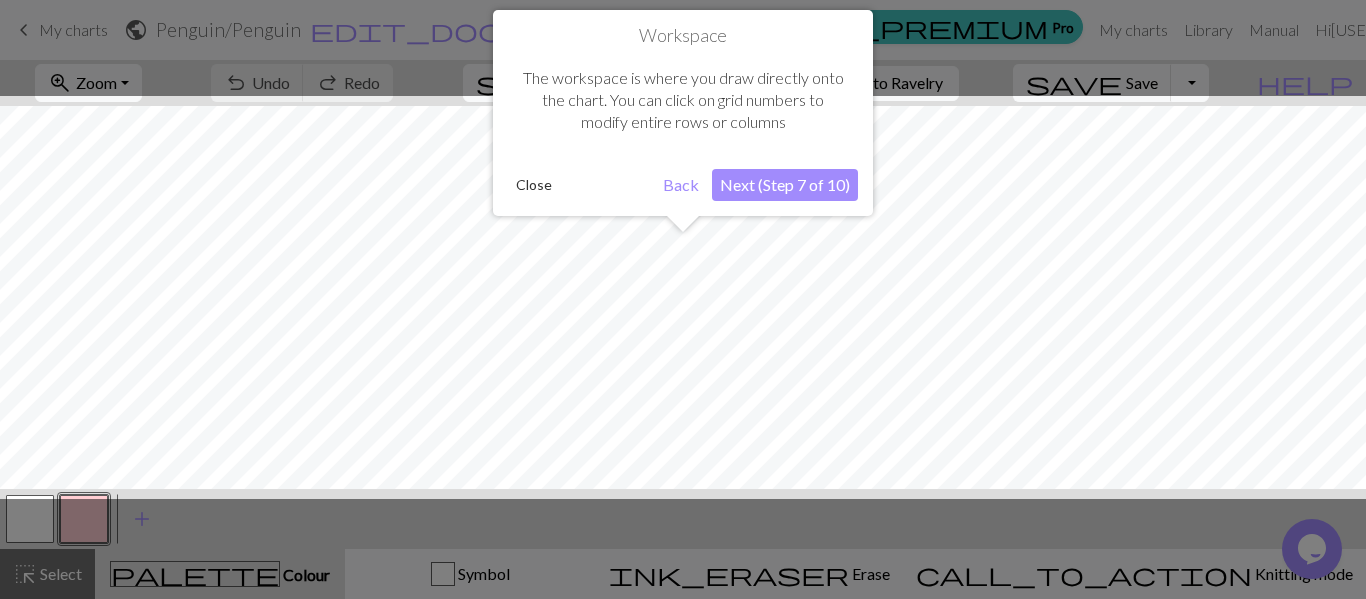 click on "Next (Step 7 of 10)" at bounding box center [785, 185] 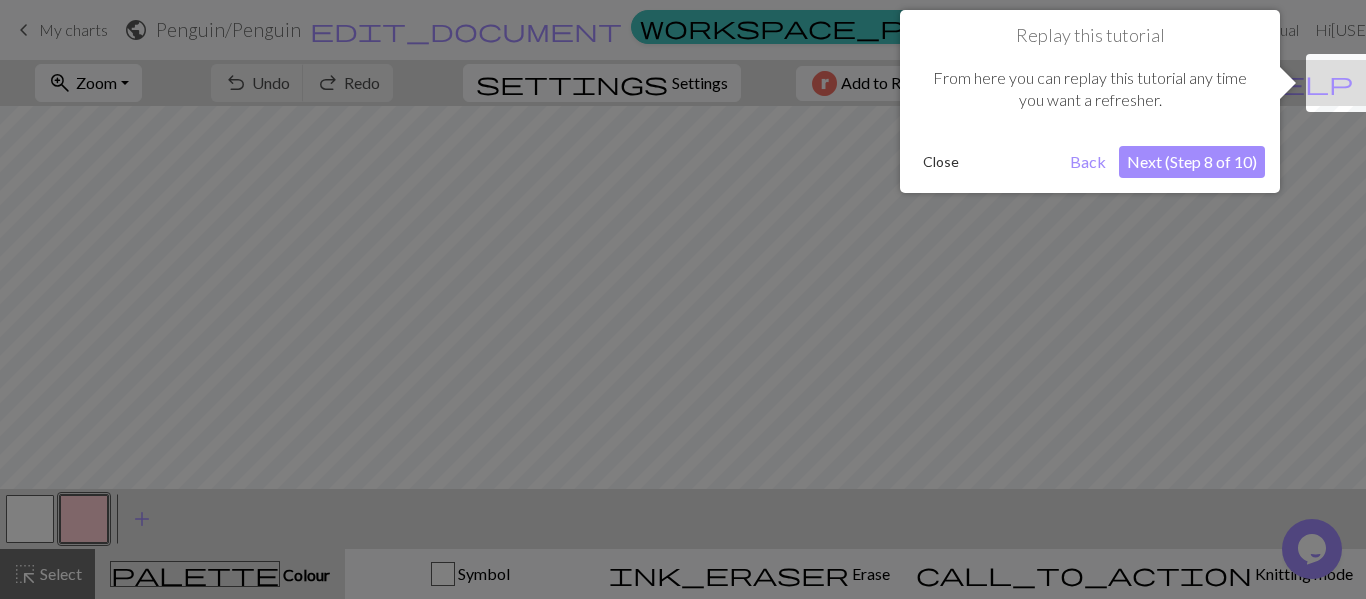 click on "Next (Step 8 of 10)" at bounding box center [1192, 162] 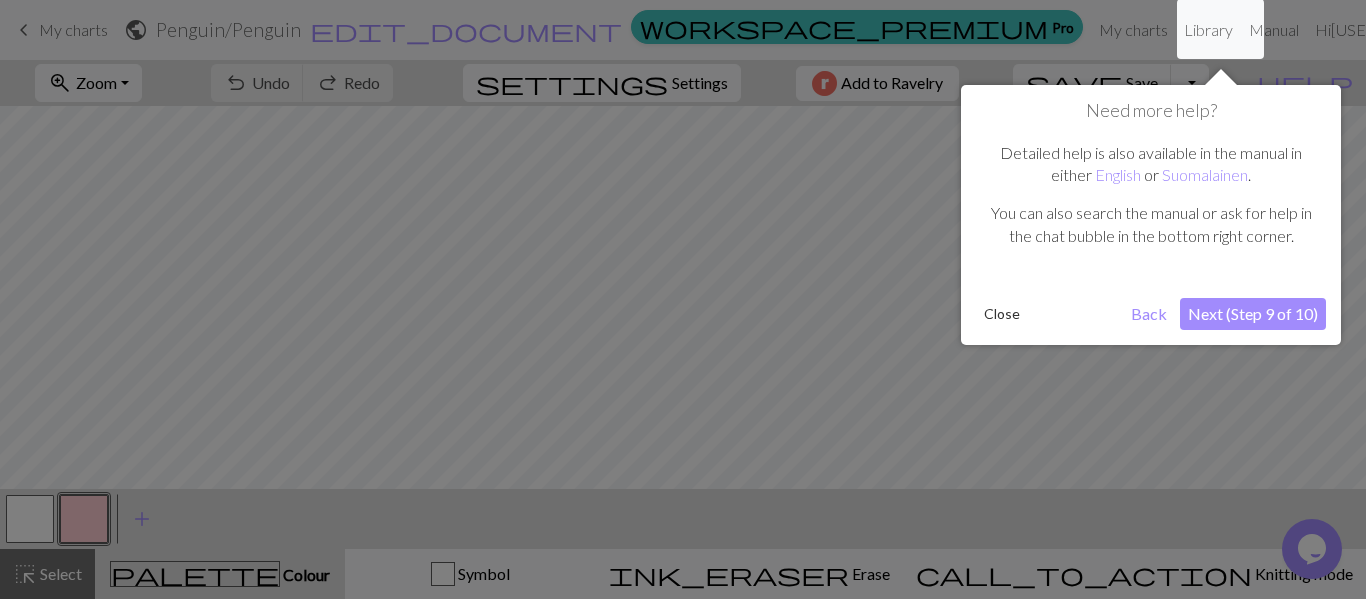 click on "Next (Step 9 of 10)" at bounding box center (1253, 314) 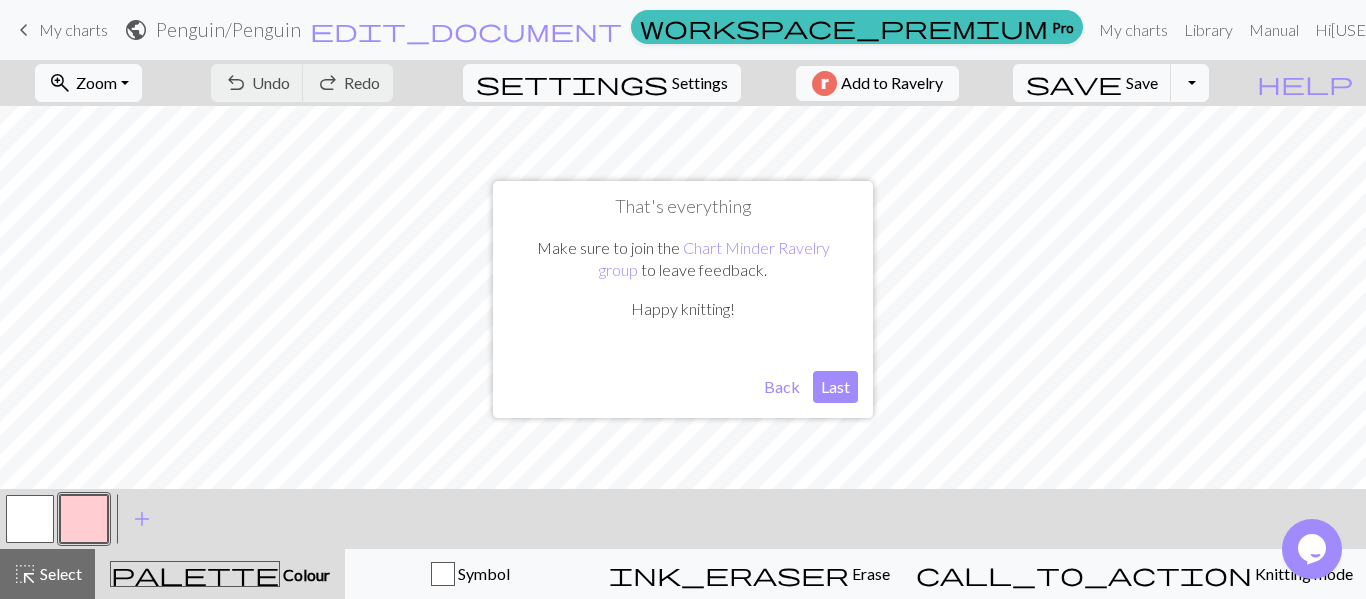 click on "Last" at bounding box center (835, 387) 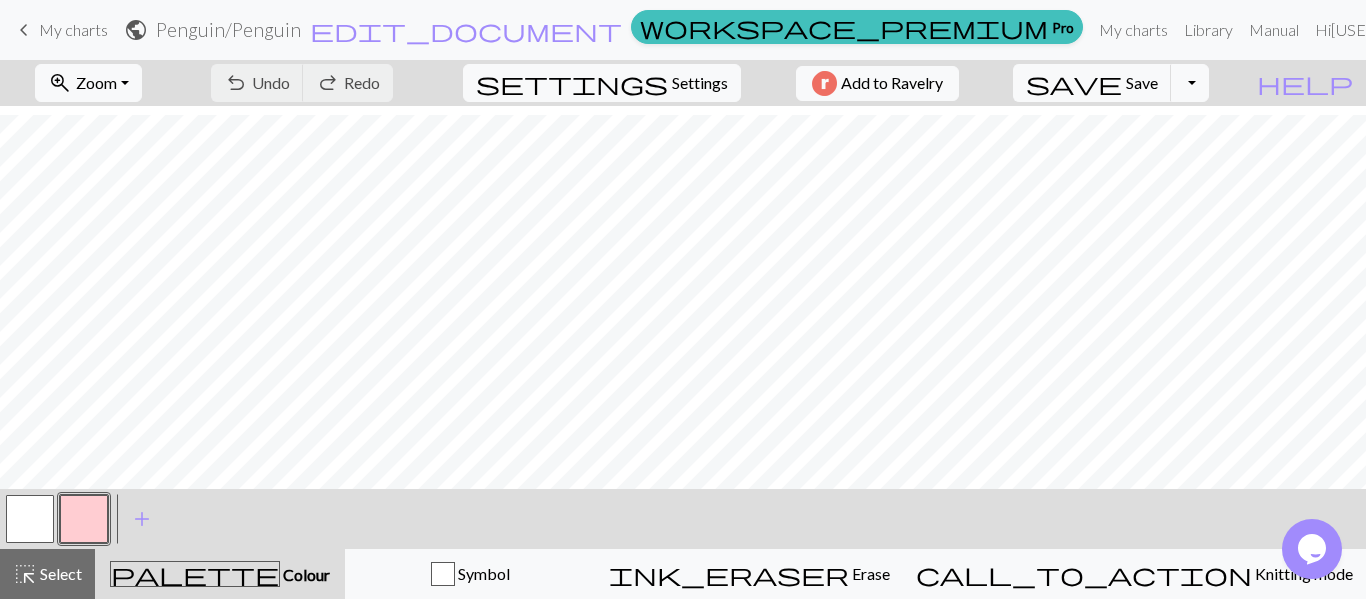 scroll, scrollTop: 110, scrollLeft: 0, axis: vertical 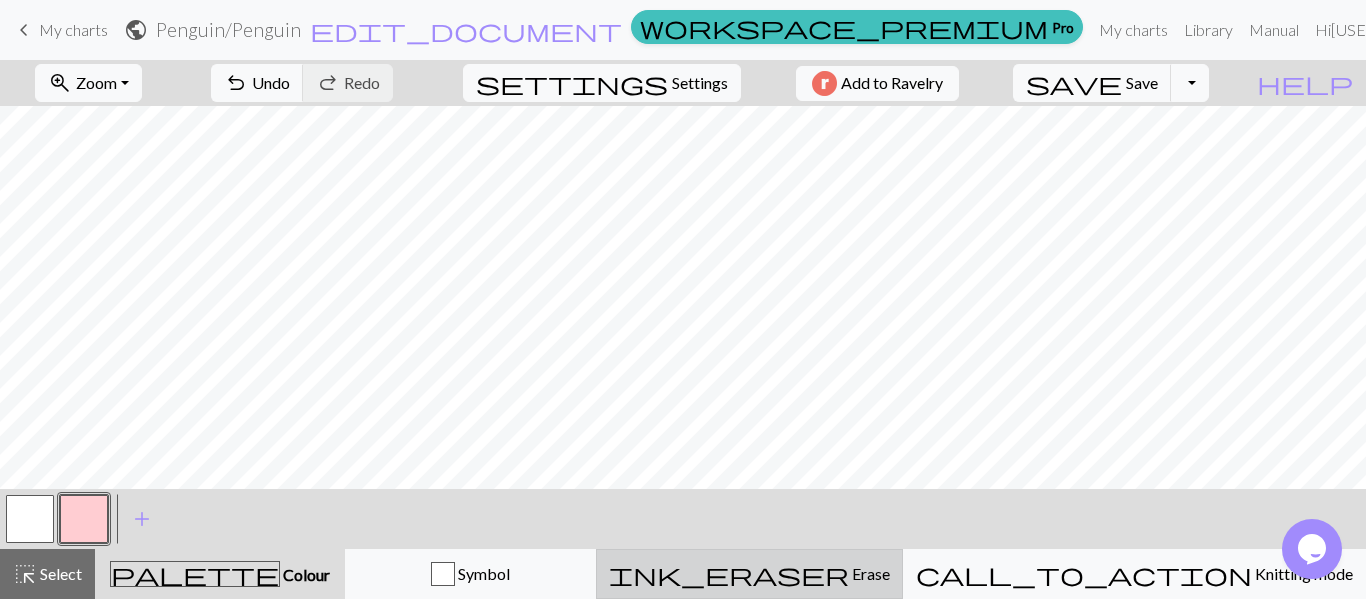 click on "ink_eraser   Erase   Erase" at bounding box center (749, 574) 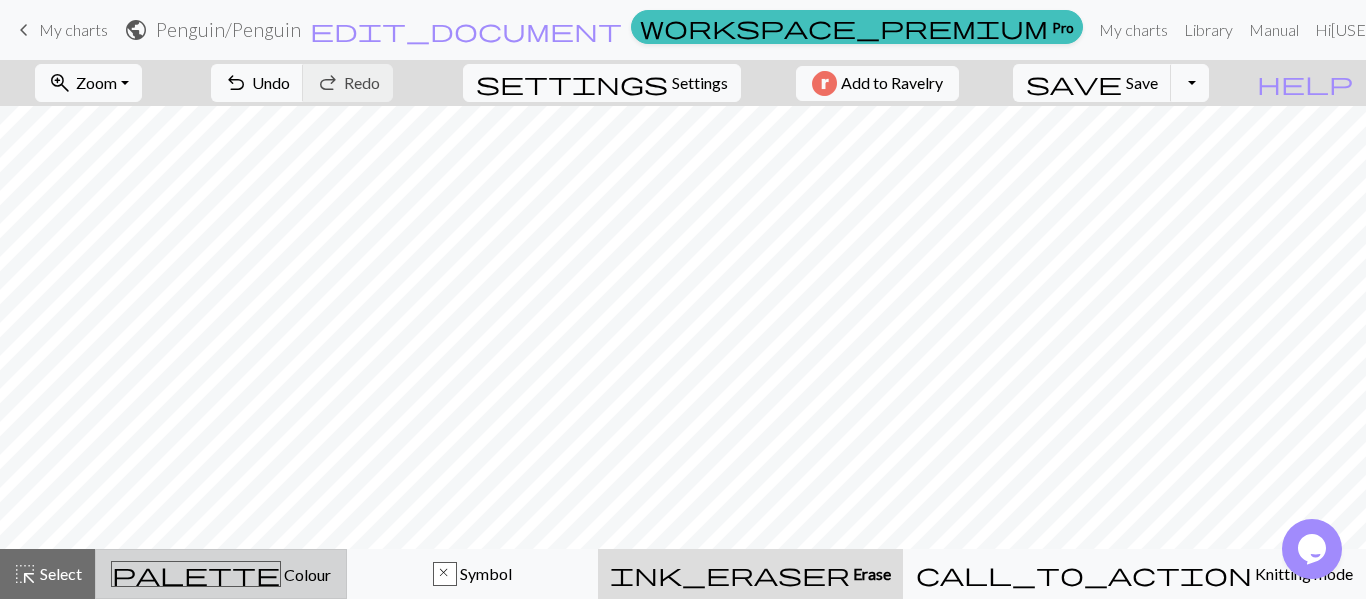 click on "Colour" at bounding box center (306, 574) 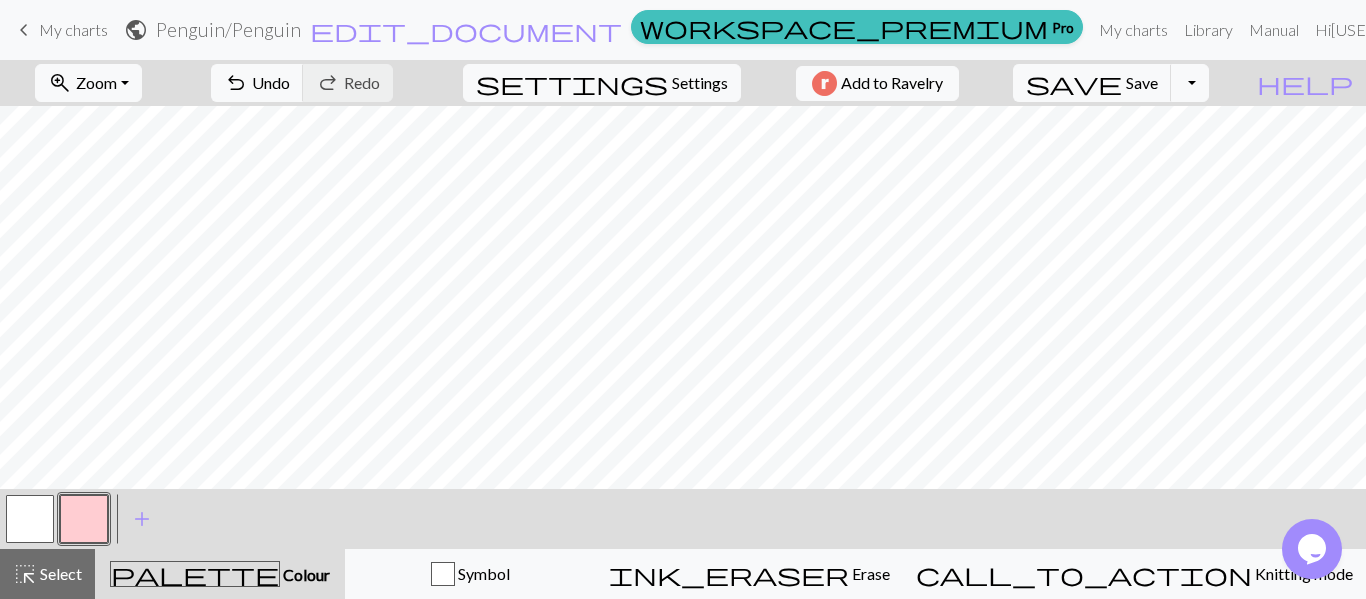 click at bounding box center [84, 519] 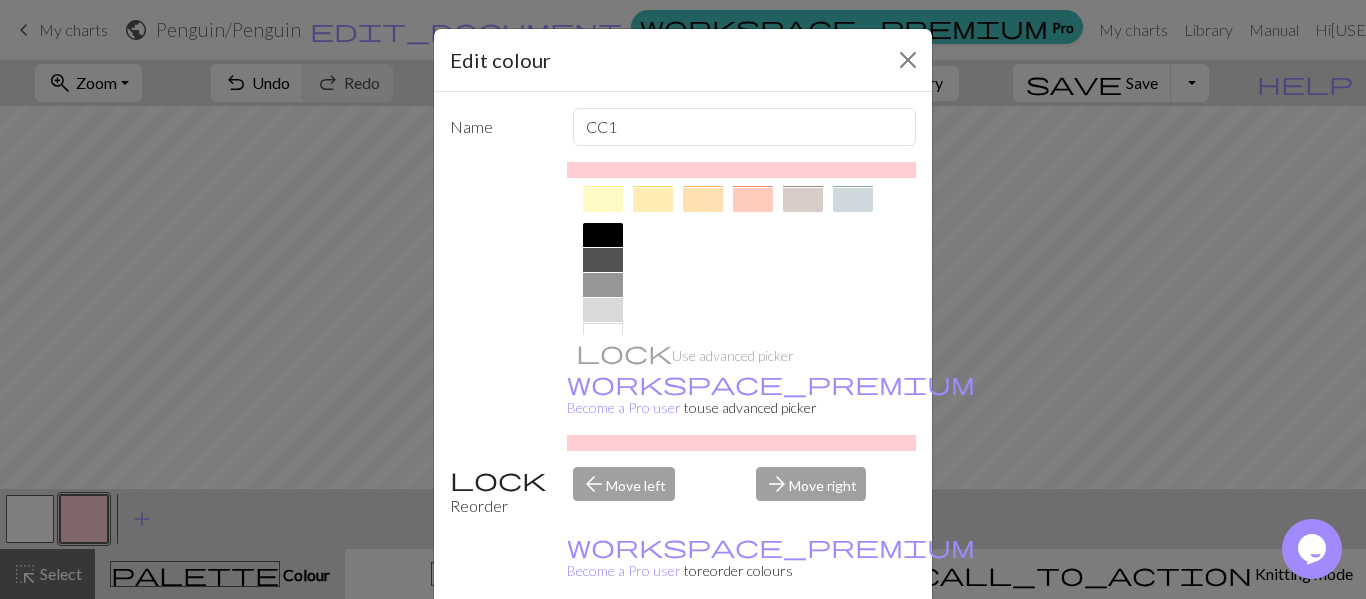 scroll, scrollTop: 403, scrollLeft: 0, axis: vertical 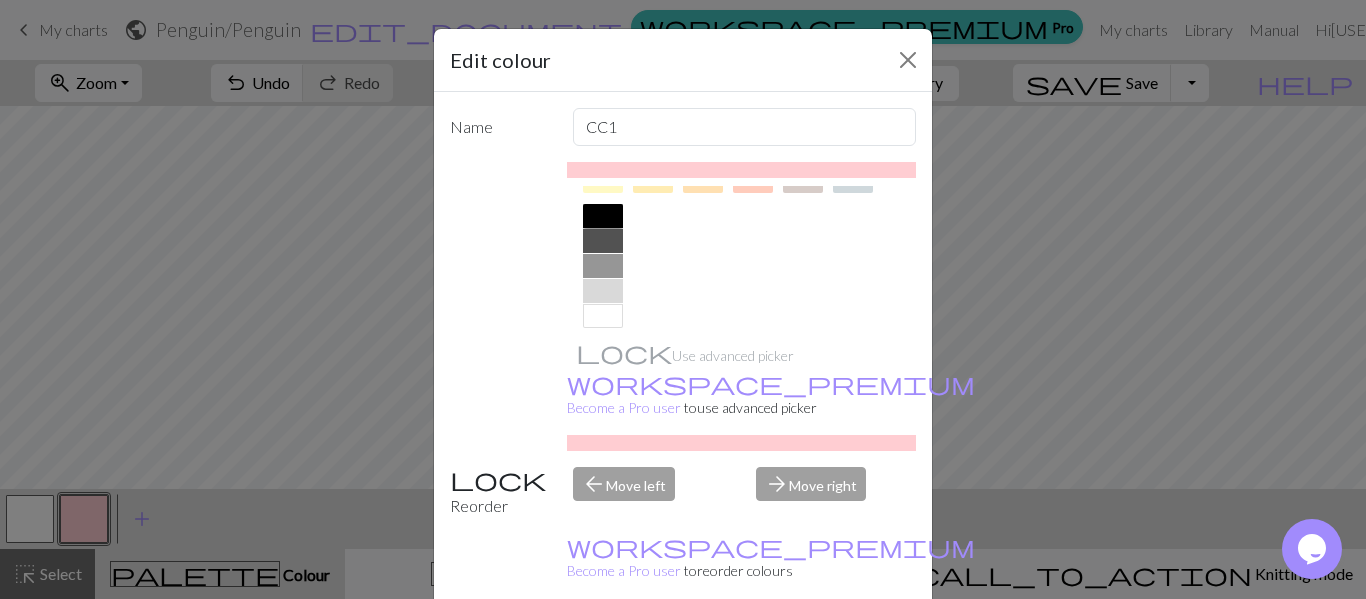 click at bounding box center (603, 216) 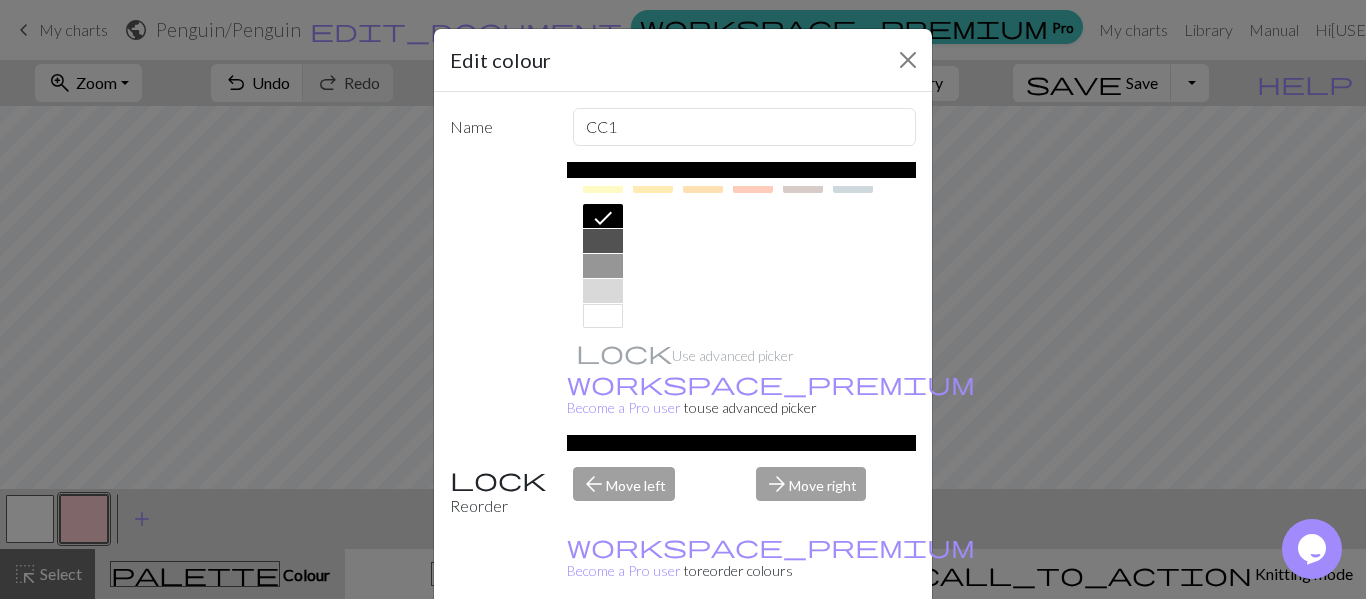 click on "Done" at bounding box center (803, 650) 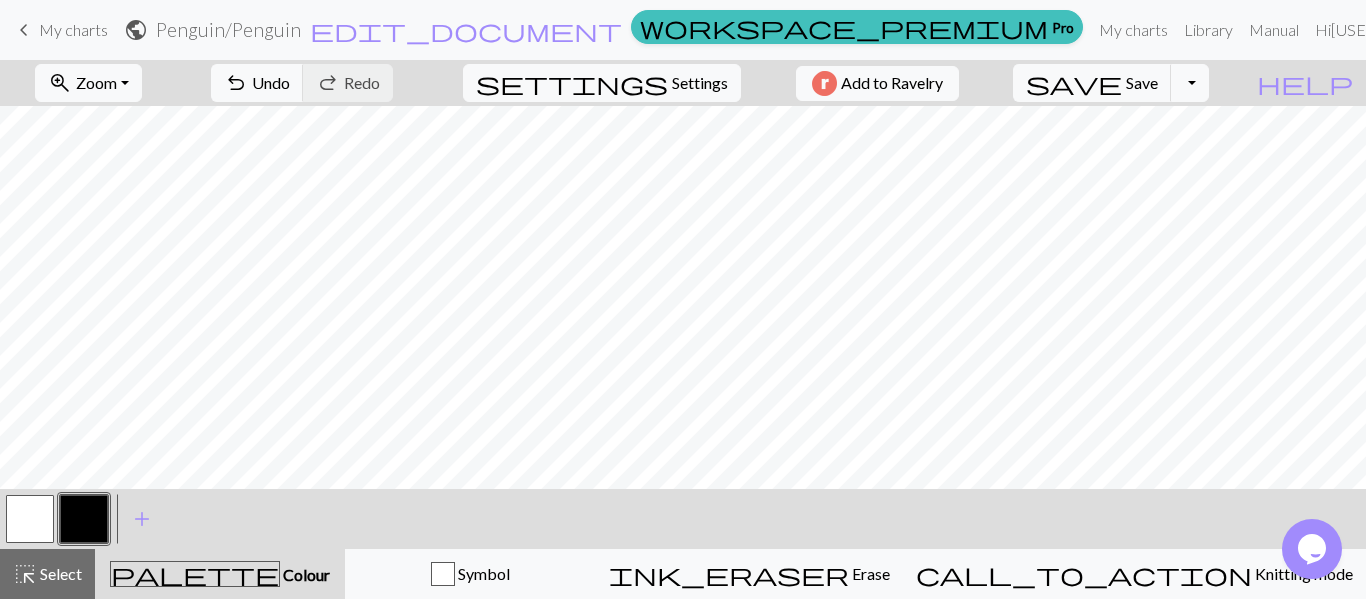 scroll, scrollTop: 171, scrollLeft: 0, axis: vertical 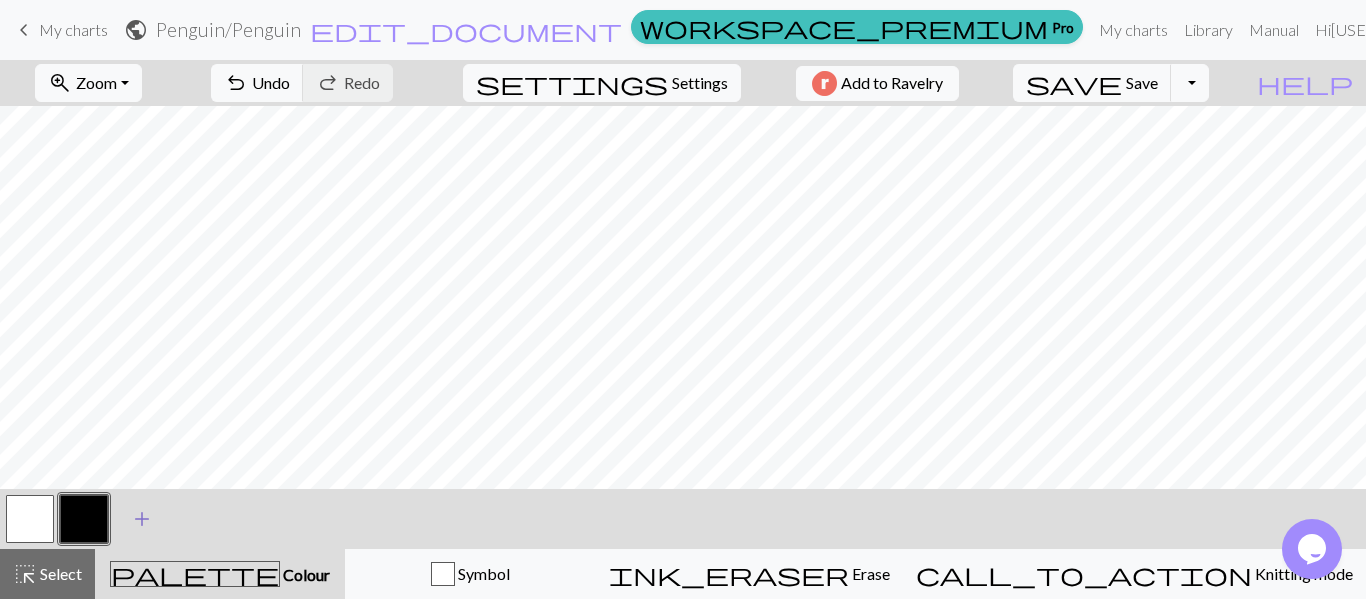 click on "add" at bounding box center [142, 519] 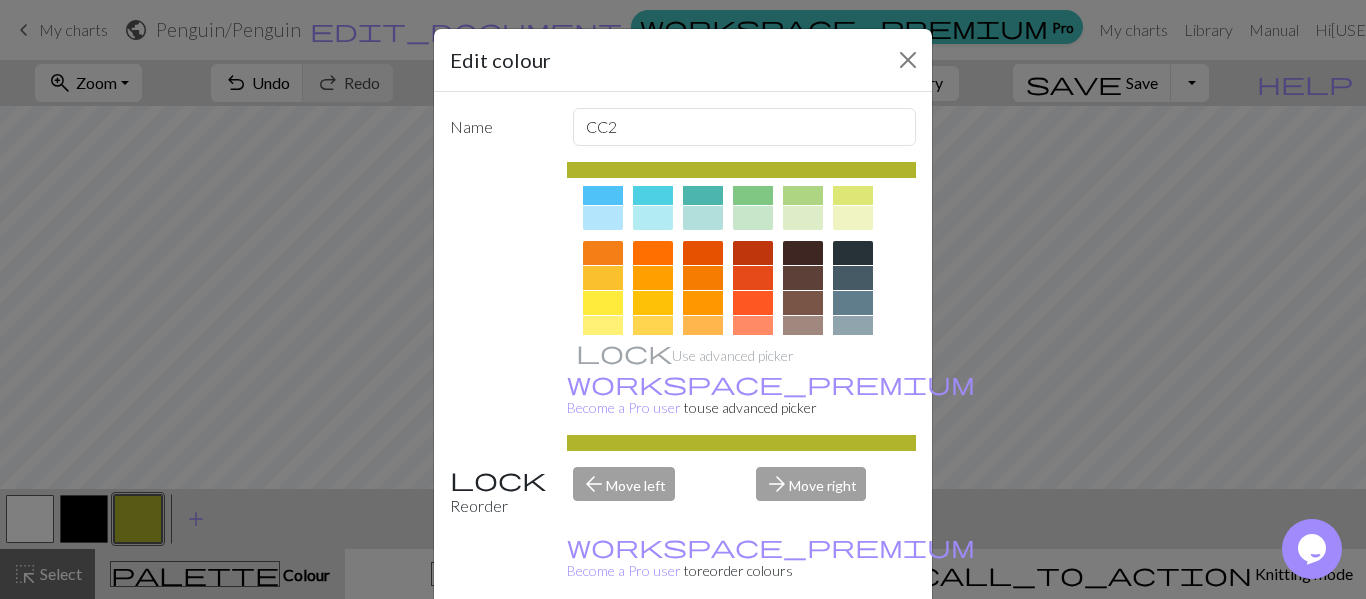 scroll, scrollTop: 232, scrollLeft: 0, axis: vertical 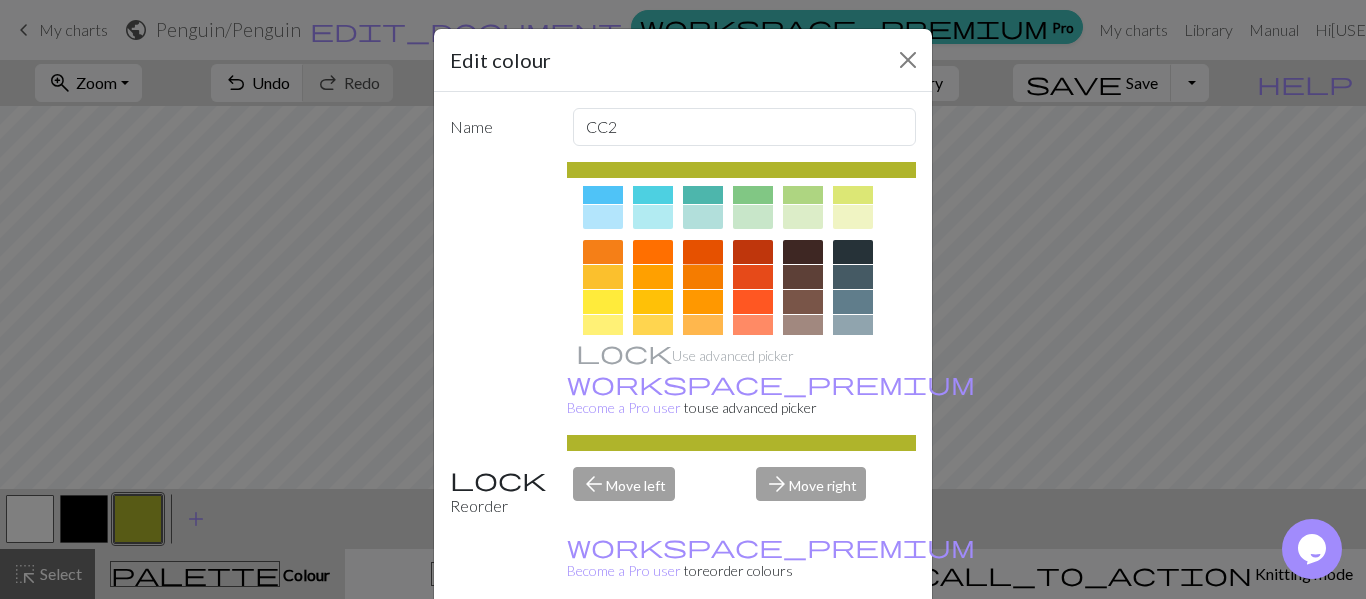 click at bounding box center [703, 252] 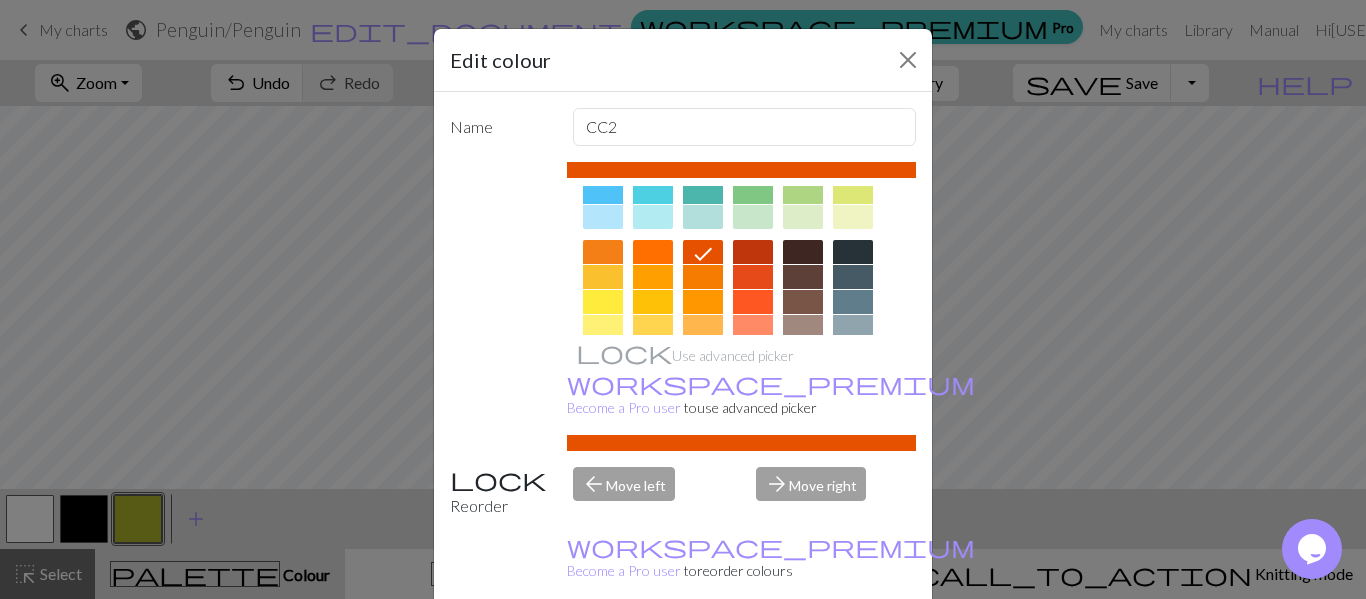 click on "Done" at bounding box center [803, 650] 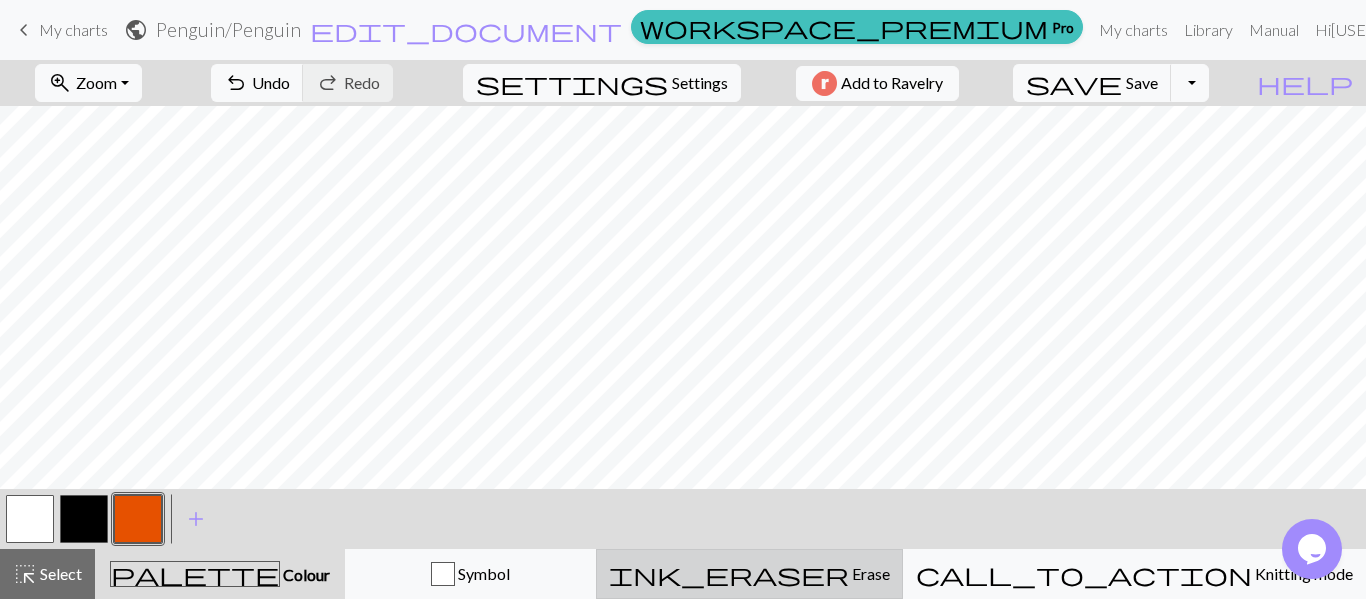 click on "ink_eraser" at bounding box center [729, 574] 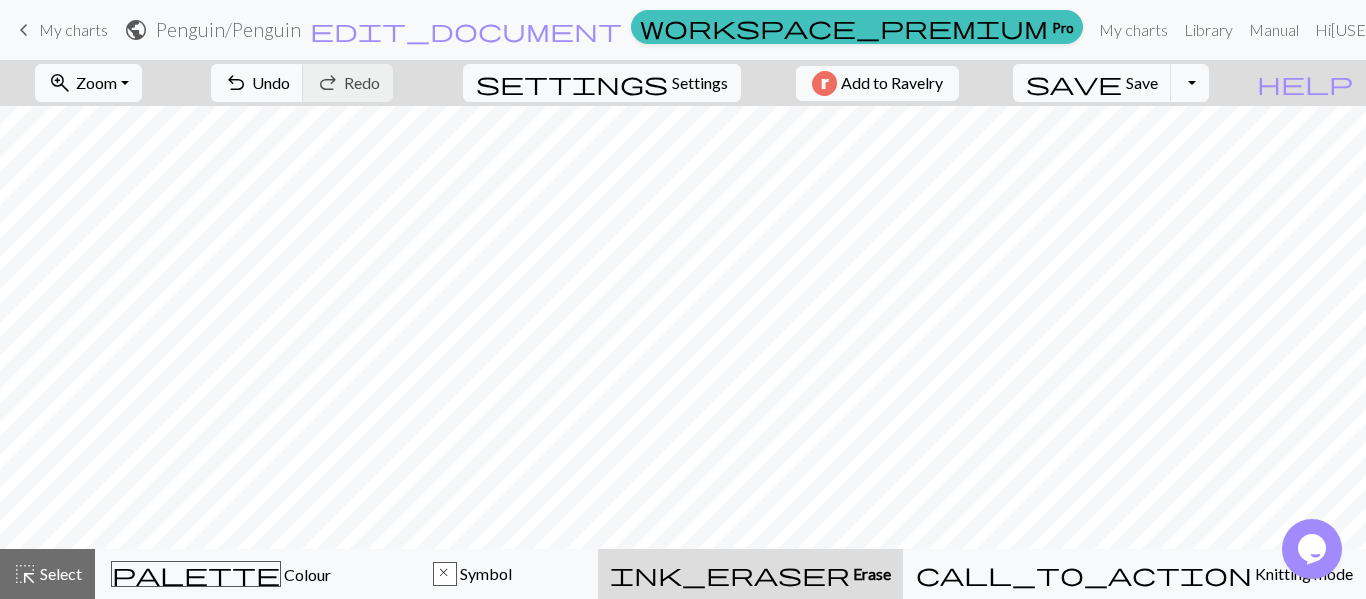 scroll, scrollTop: 266, scrollLeft: 0, axis: vertical 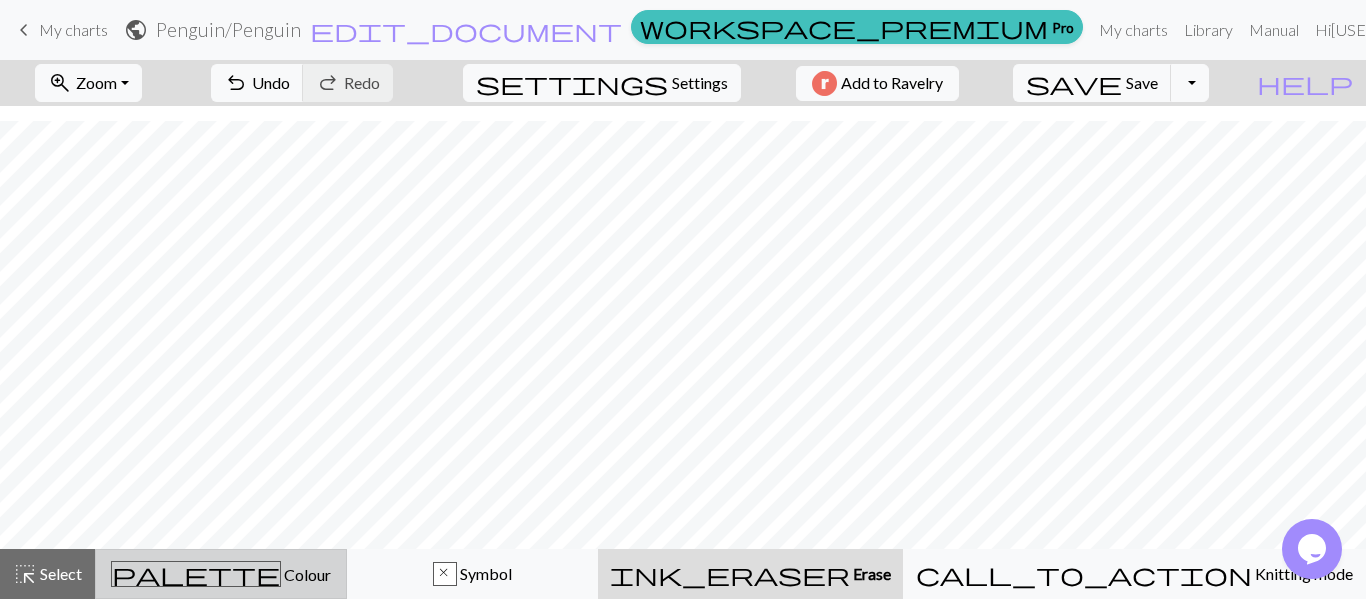 click on "palette   Colour   Colour" at bounding box center [221, 574] 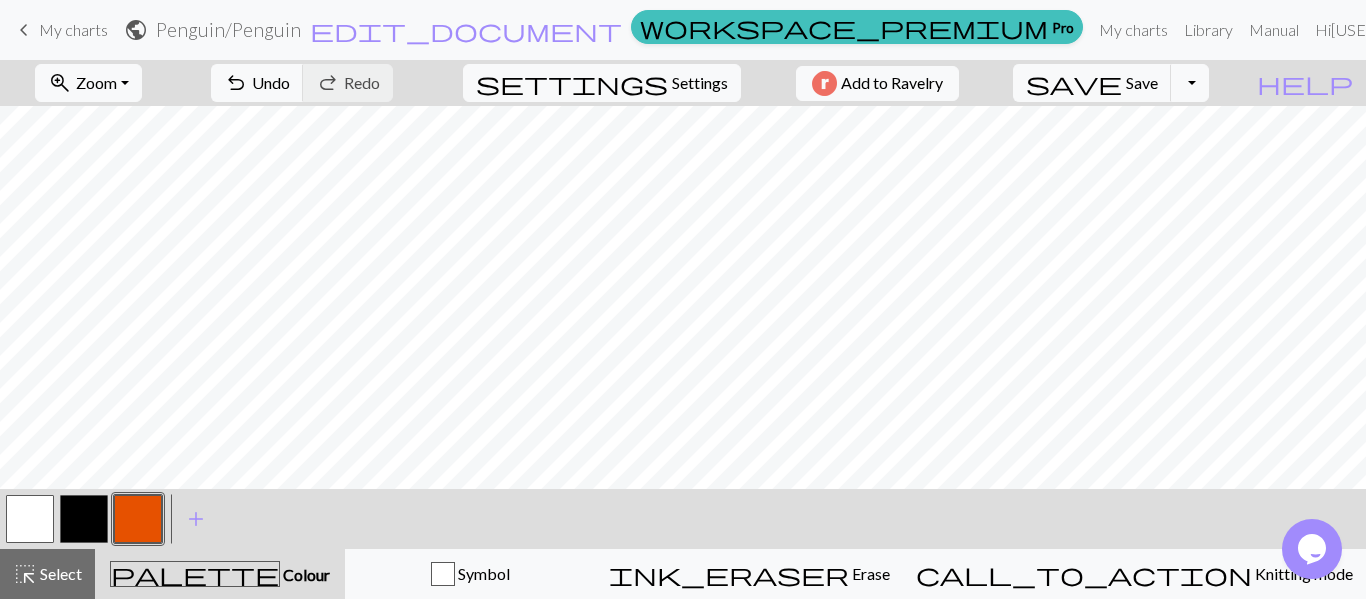 click at bounding box center (30, 519) 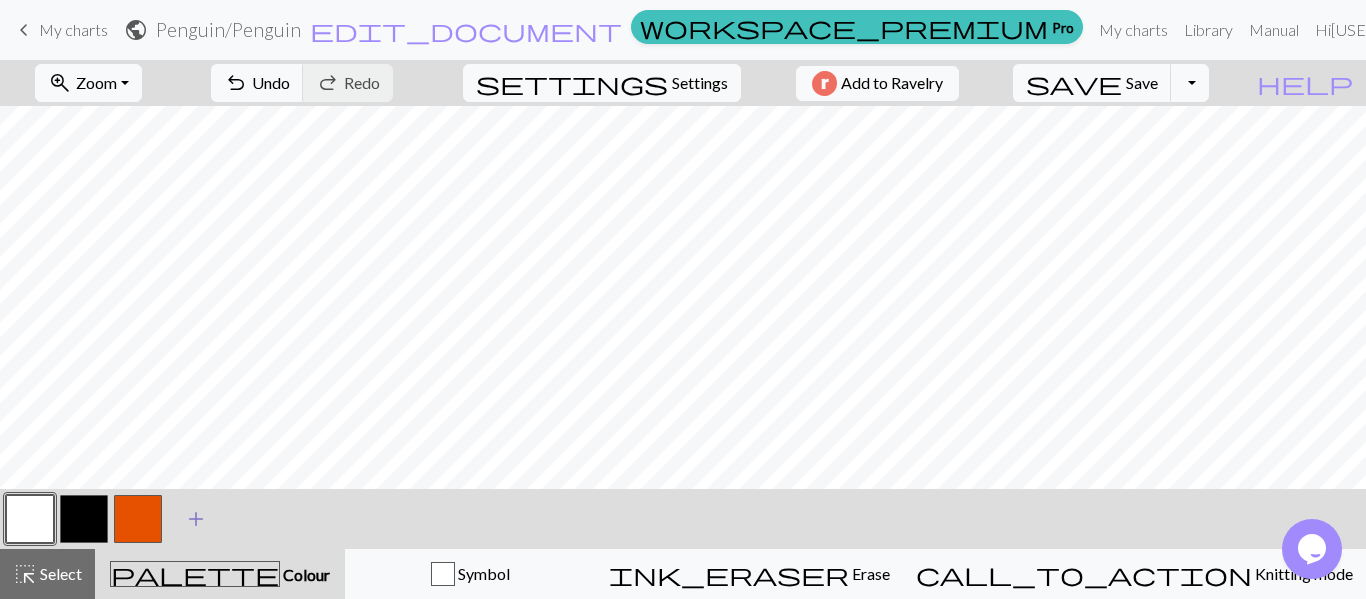 click on "add" at bounding box center [196, 519] 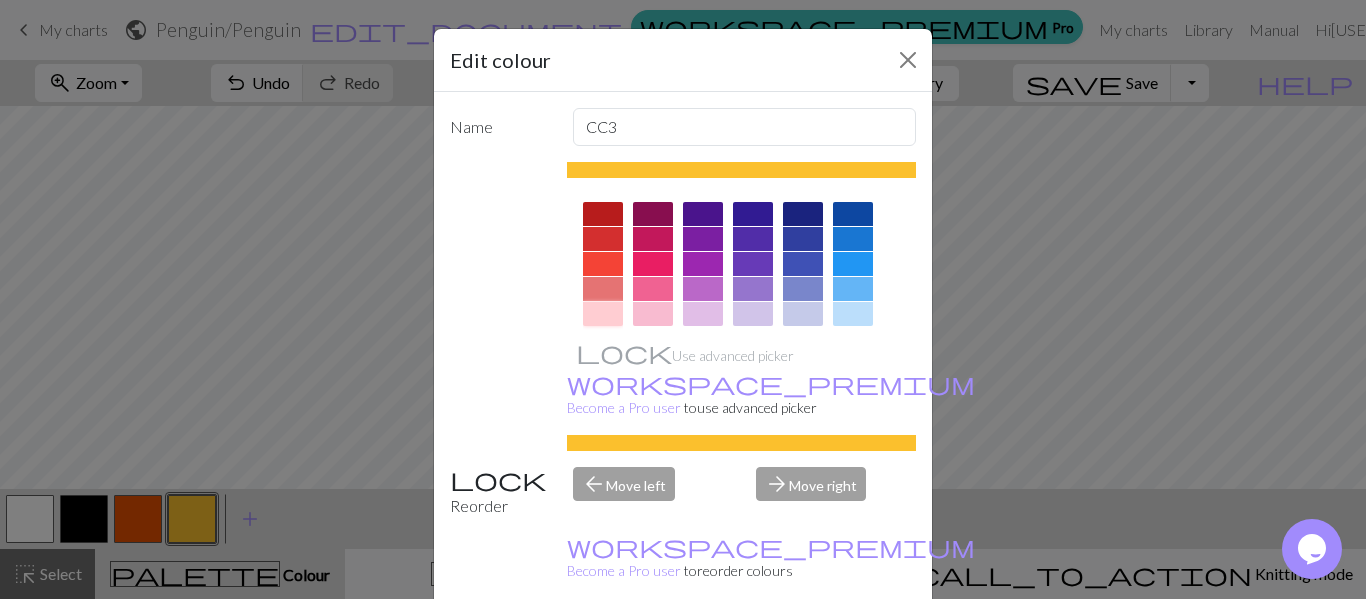 click at bounding box center (603, 314) 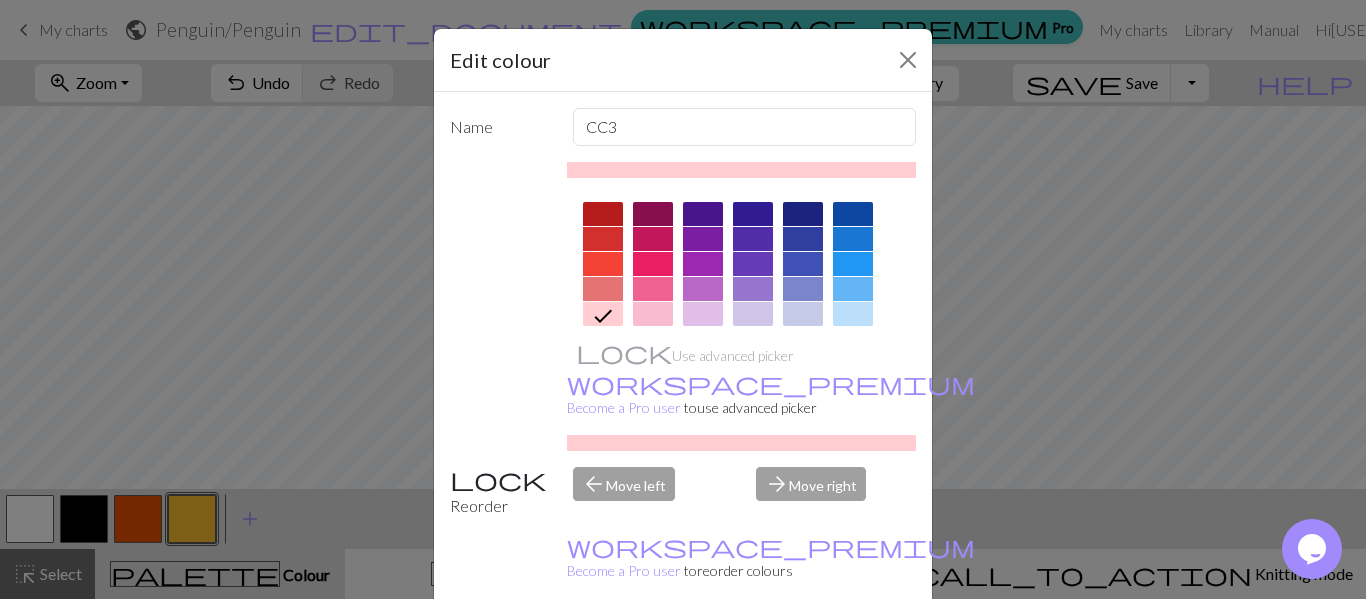 click on "Edit colour Name CC3 Use advanced picker workspace_premium Become a Pro user   to  use advanced picker Reorder arrow_back Move left arrow_forward Move right workspace_premium Become a Pro user   to  reorder colours Delete Done Cancel" at bounding box center (683, 299) 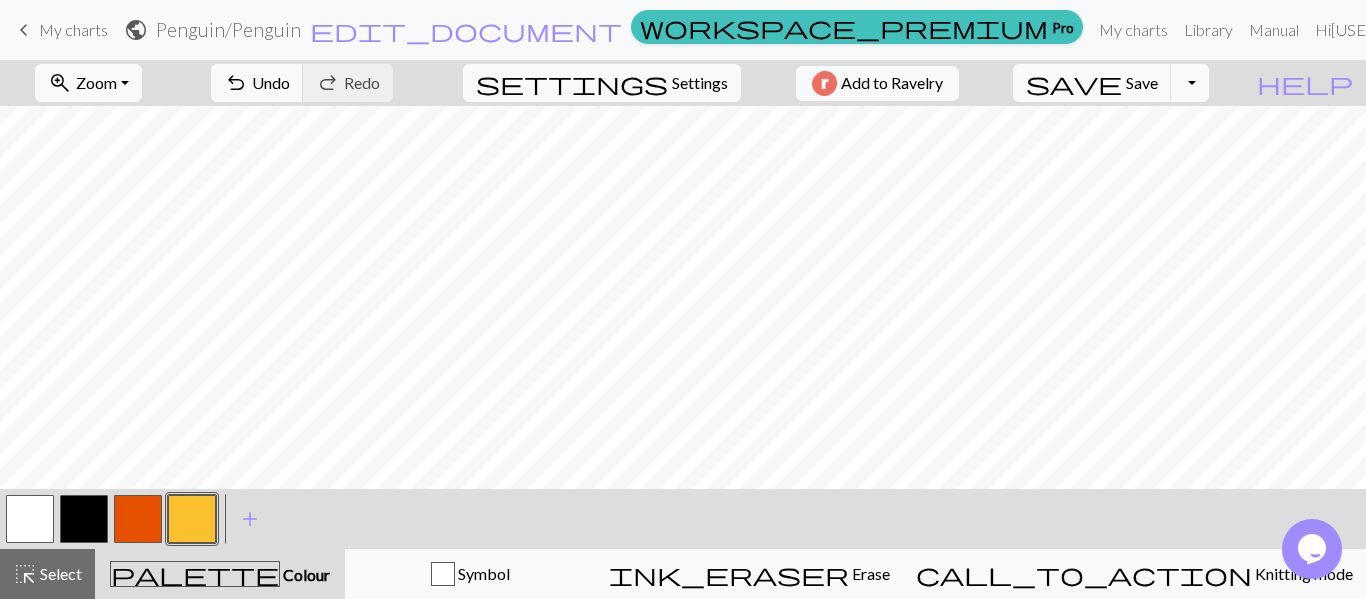 click at bounding box center [192, 519] 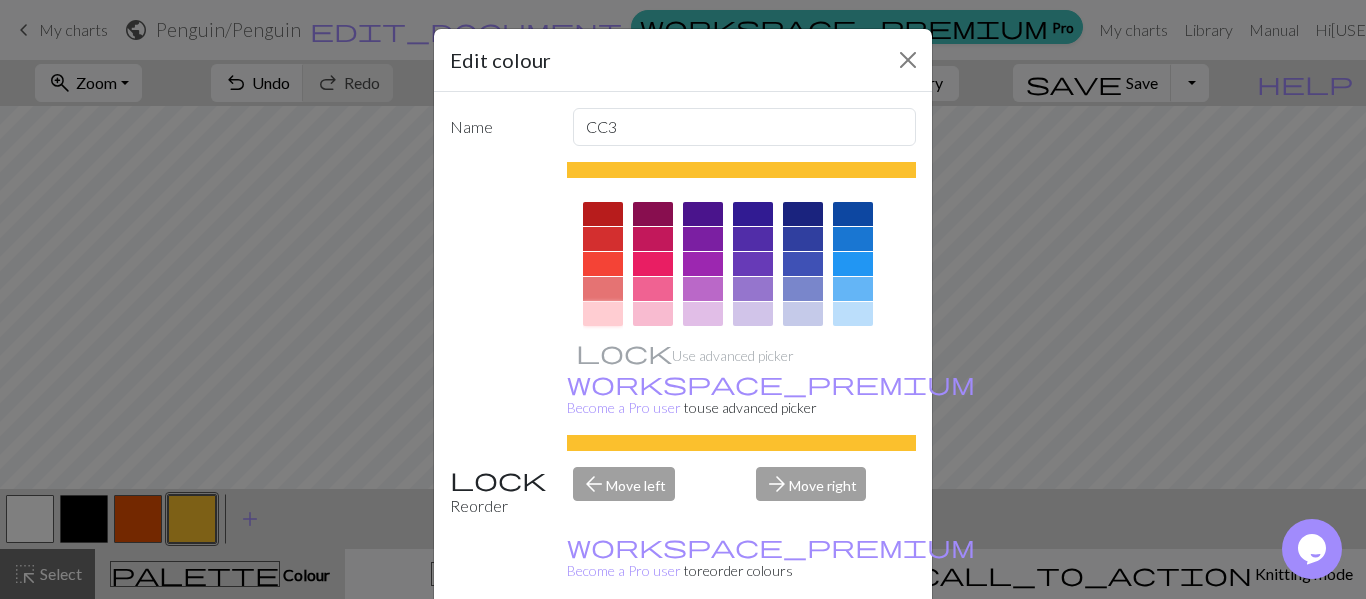 click at bounding box center [603, 314] 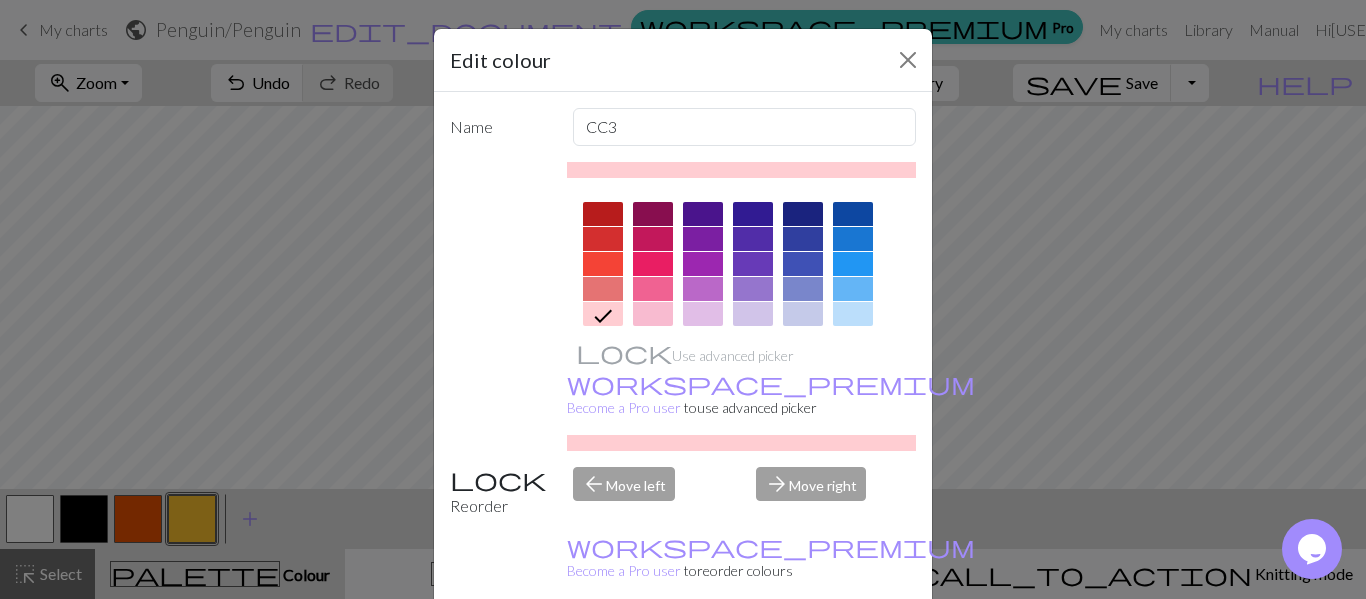 click on "Done" at bounding box center [803, 650] 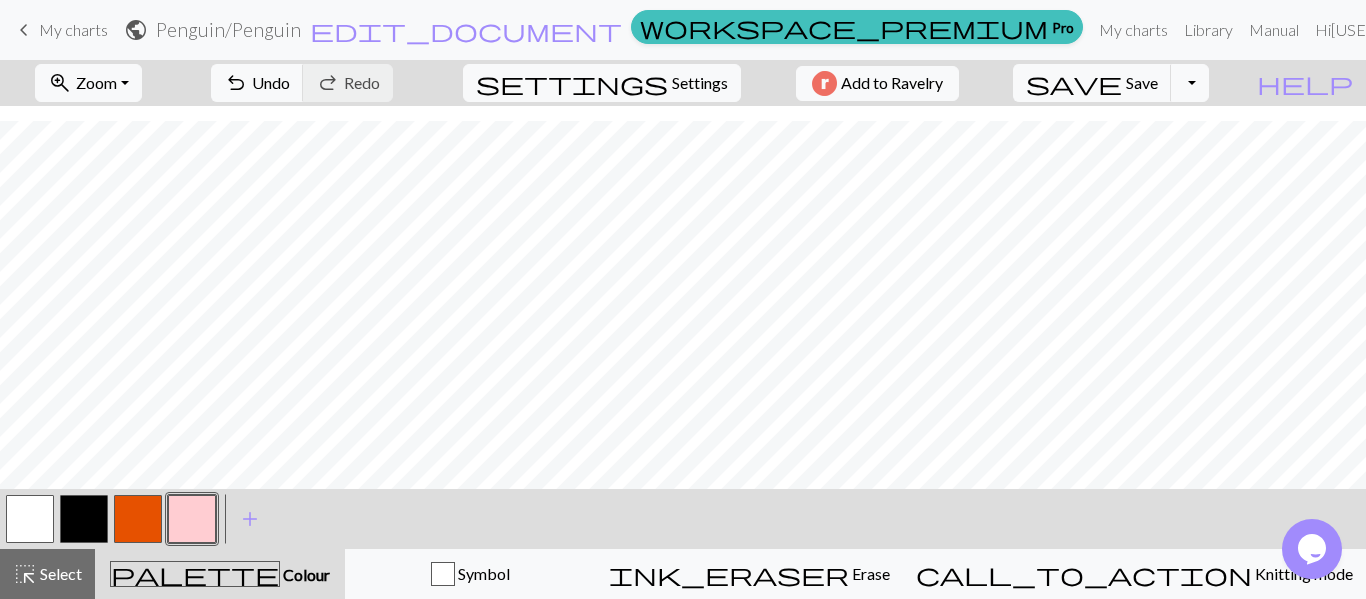scroll, scrollTop: 347, scrollLeft: 0, axis: vertical 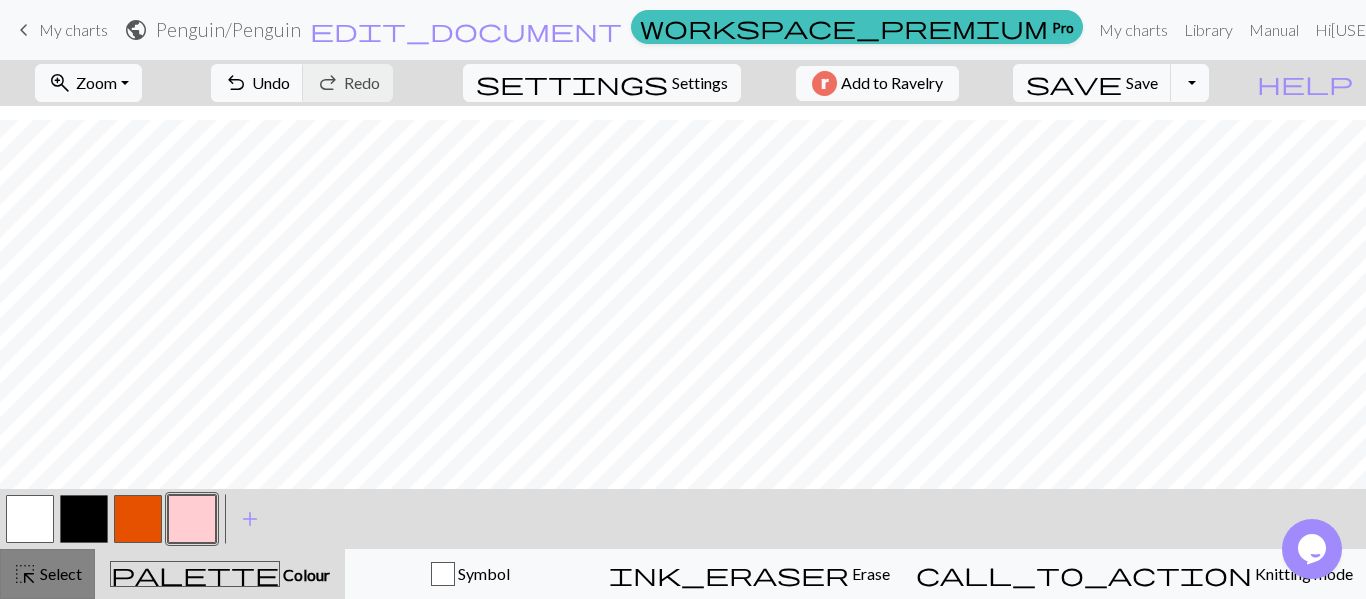 click on "Select" at bounding box center (59, 573) 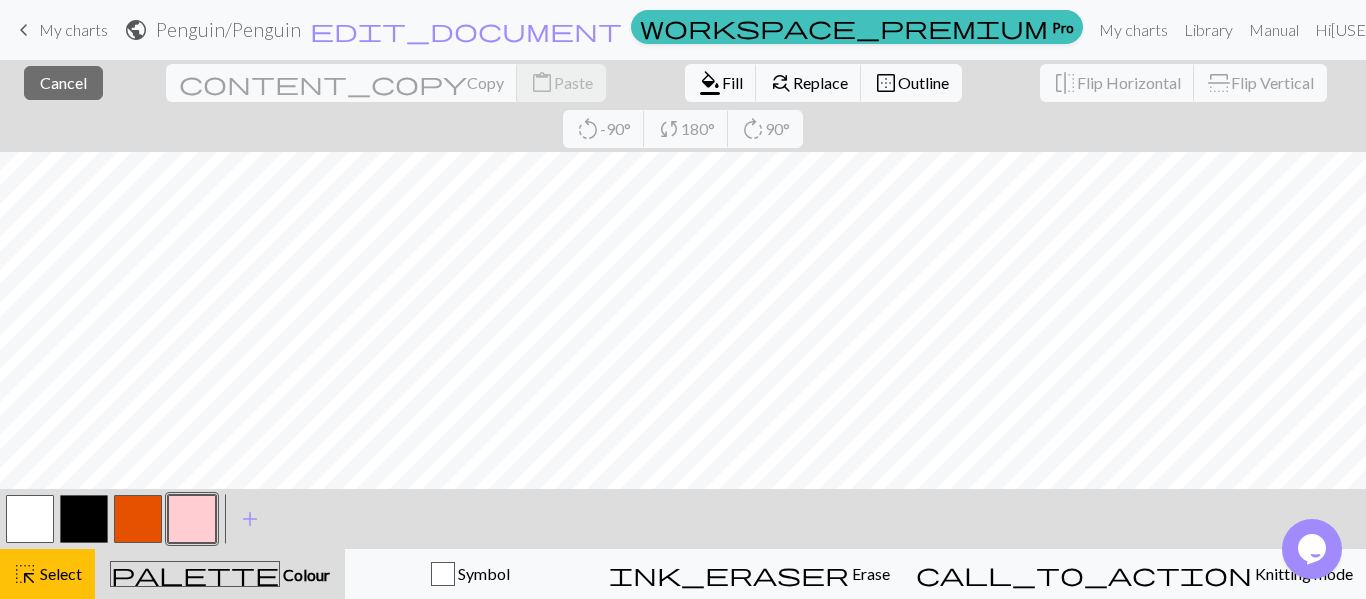 click at bounding box center (192, 519) 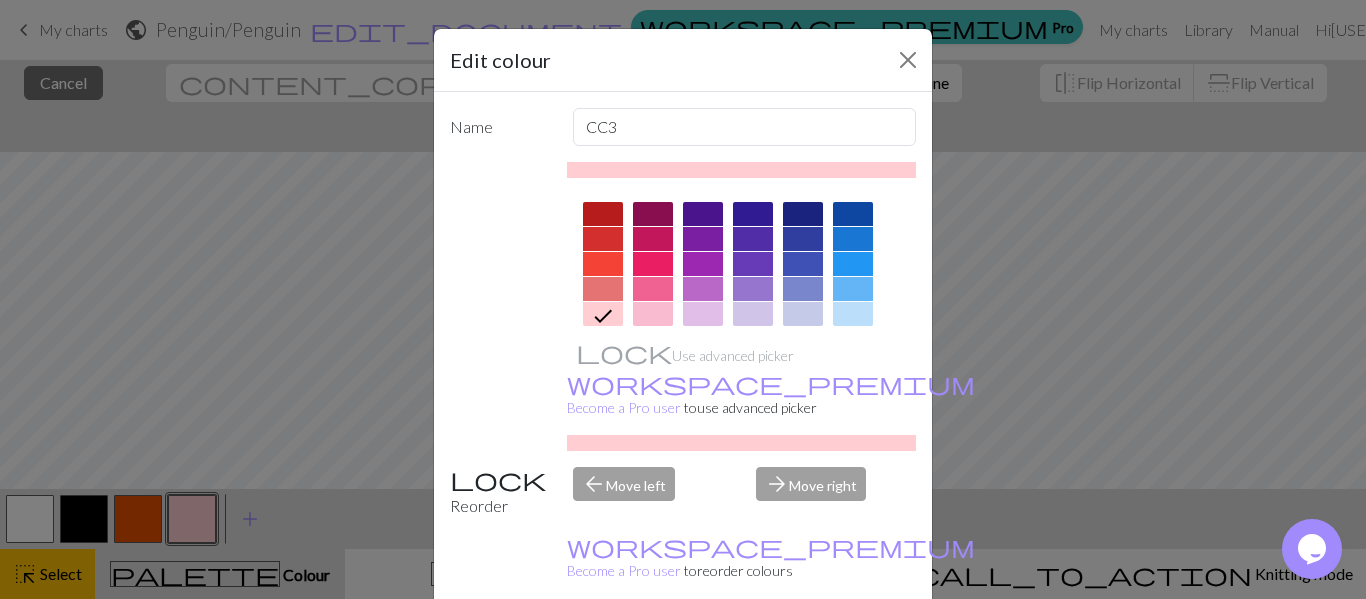 click on "Done" at bounding box center [803, 650] 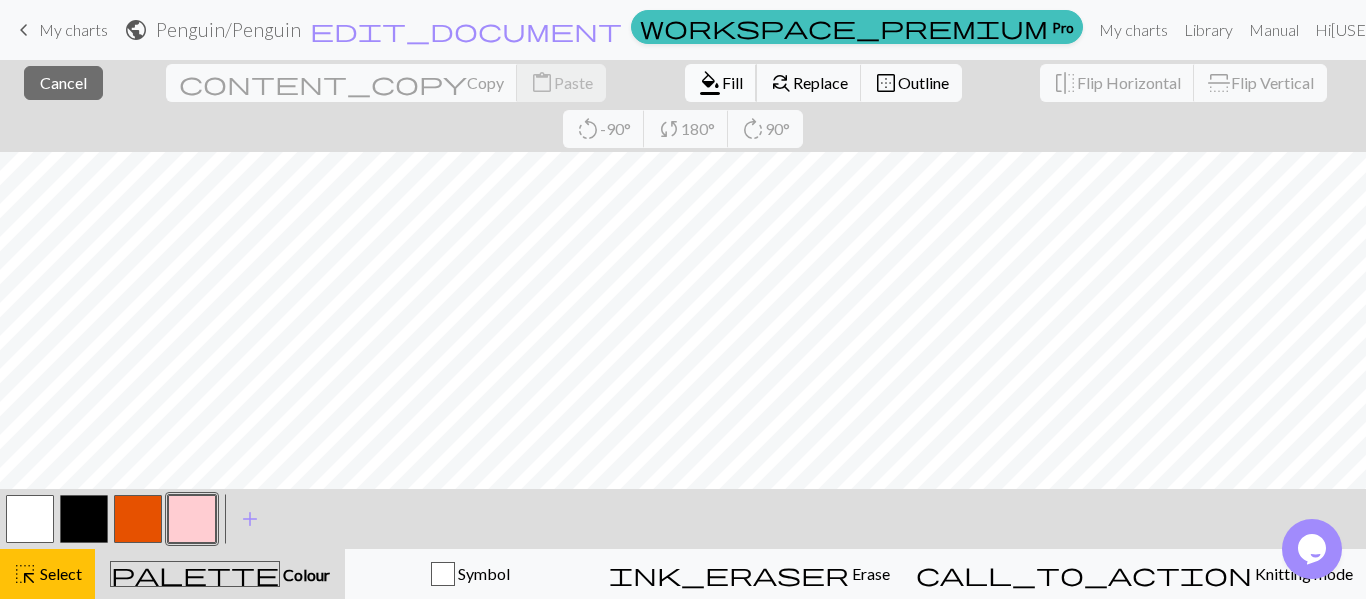 click on "format_color_fill" at bounding box center [710, 83] 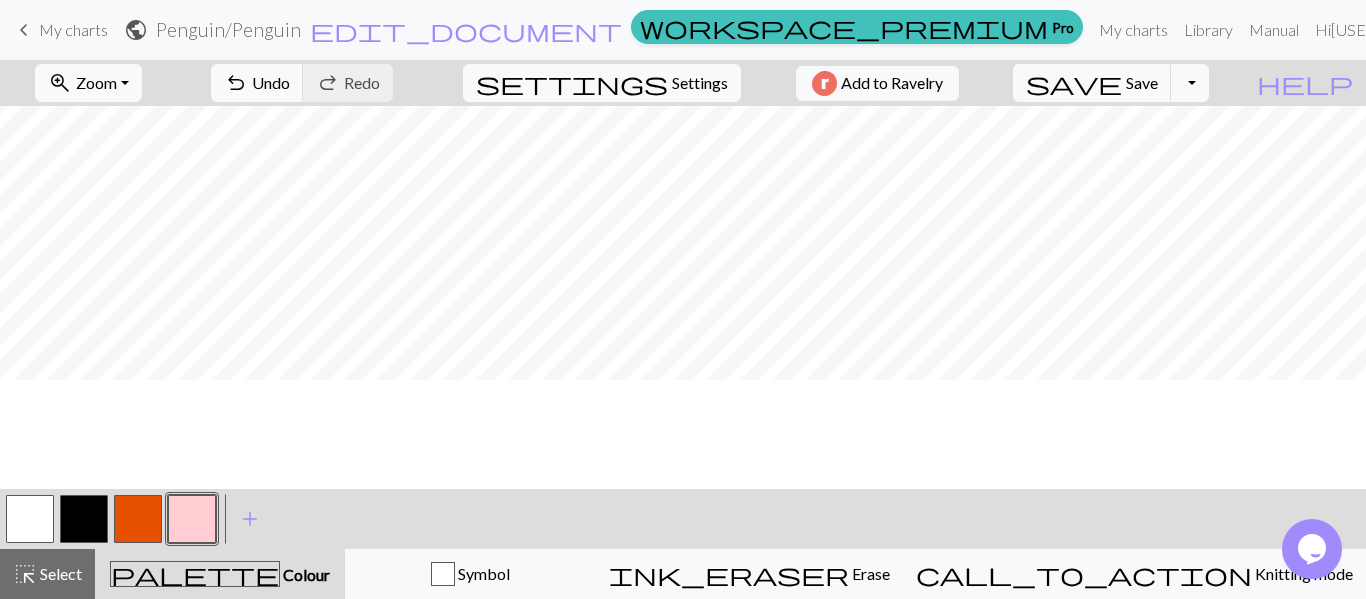 scroll, scrollTop: 0, scrollLeft: 0, axis: both 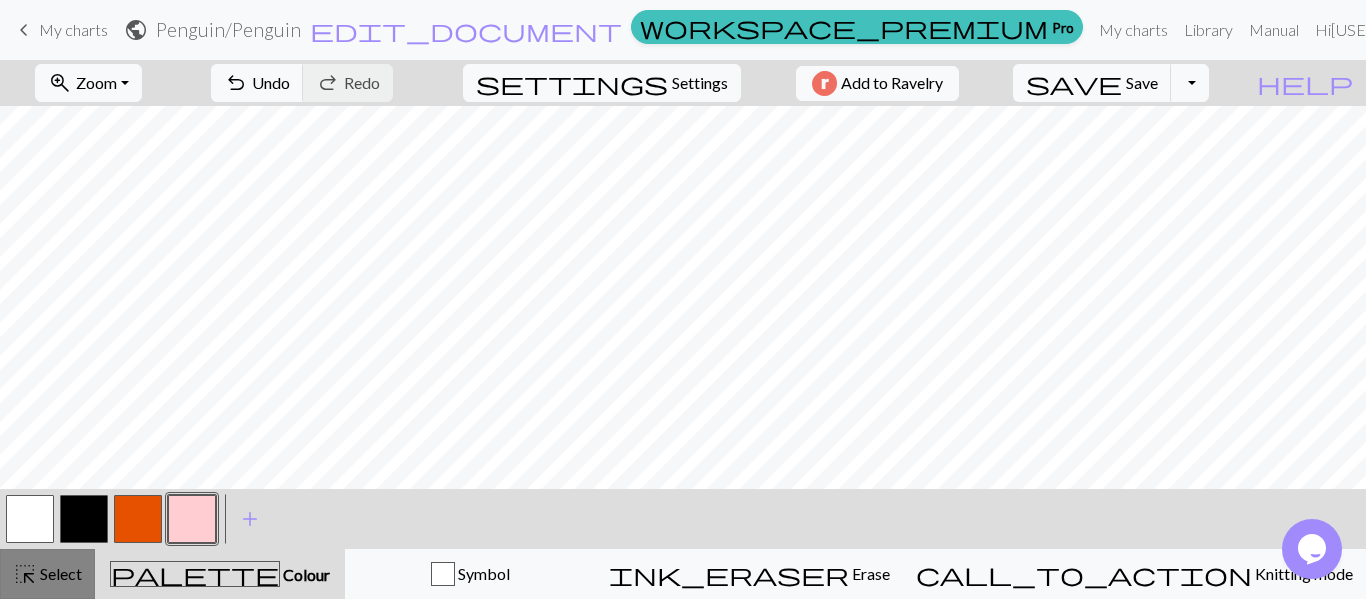click on "highlight_alt   Select   Select" at bounding box center (47, 574) 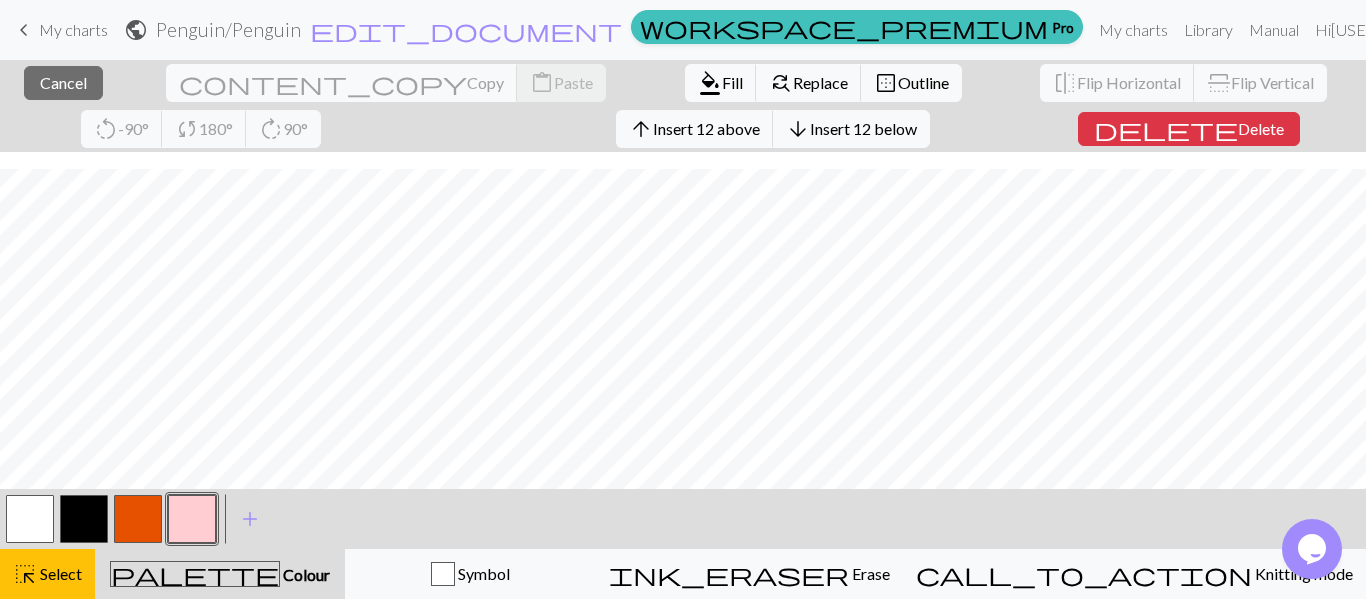 scroll, scrollTop: 126, scrollLeft: 0, axis: vertical 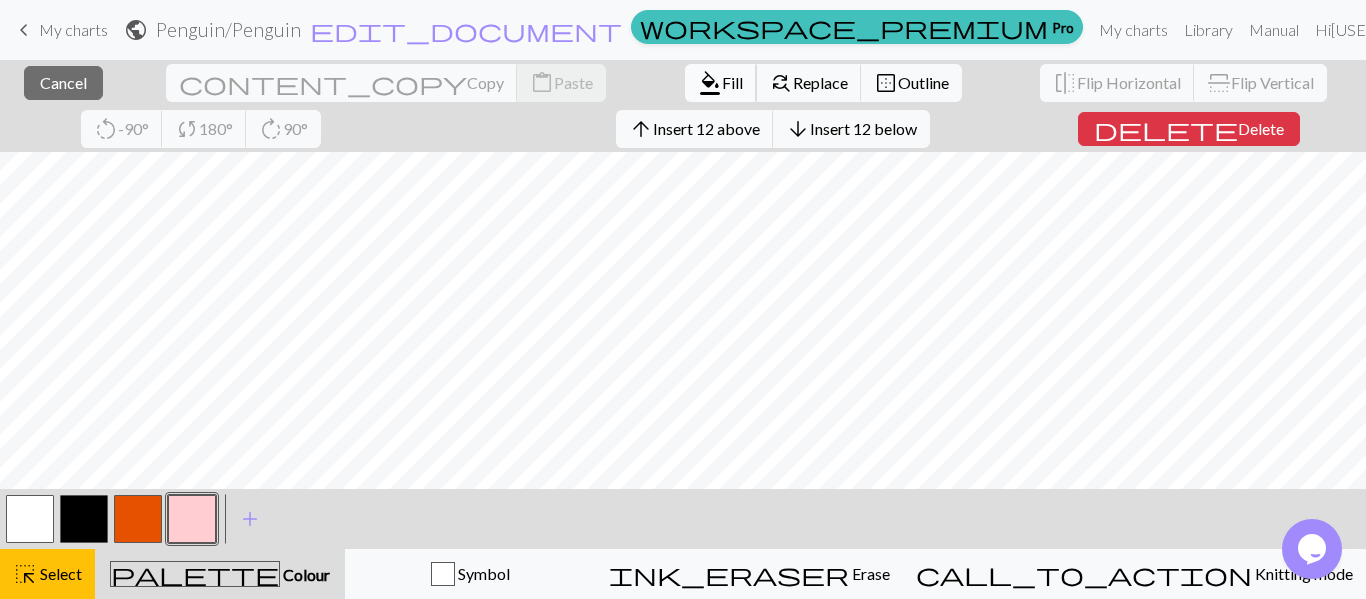 click on "format_color_fill" at bounding box center [710, 83] 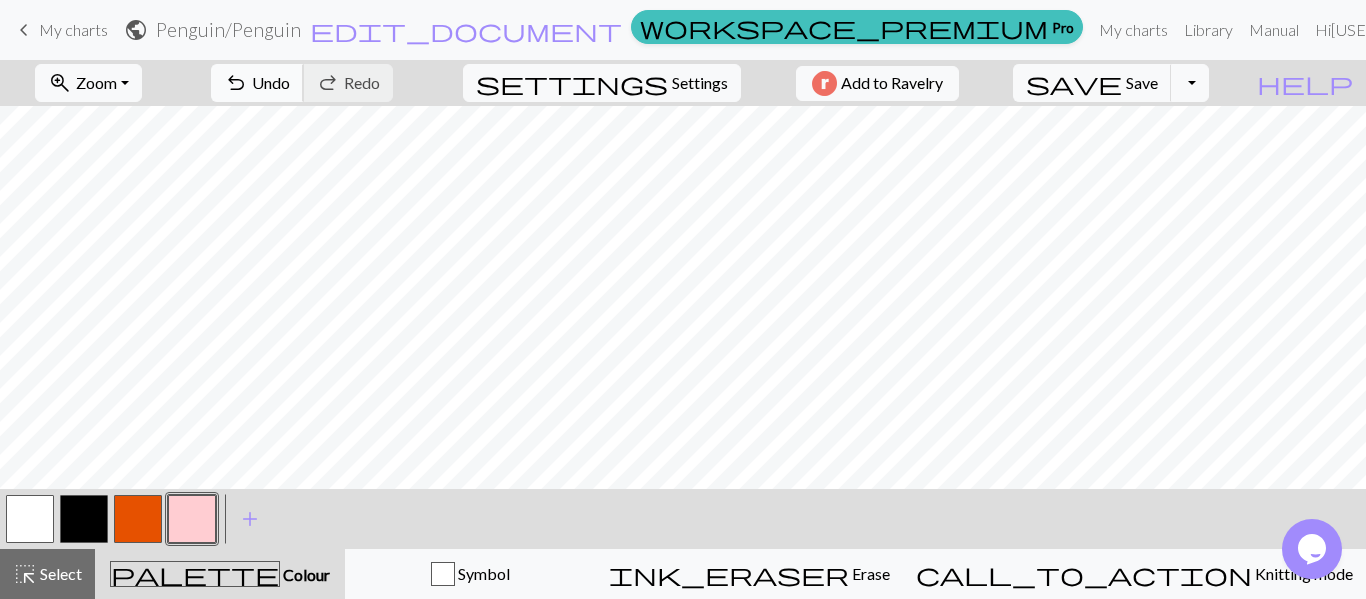 scroll, scrollTop: 348, scrollLeft: 0, axis: vertical 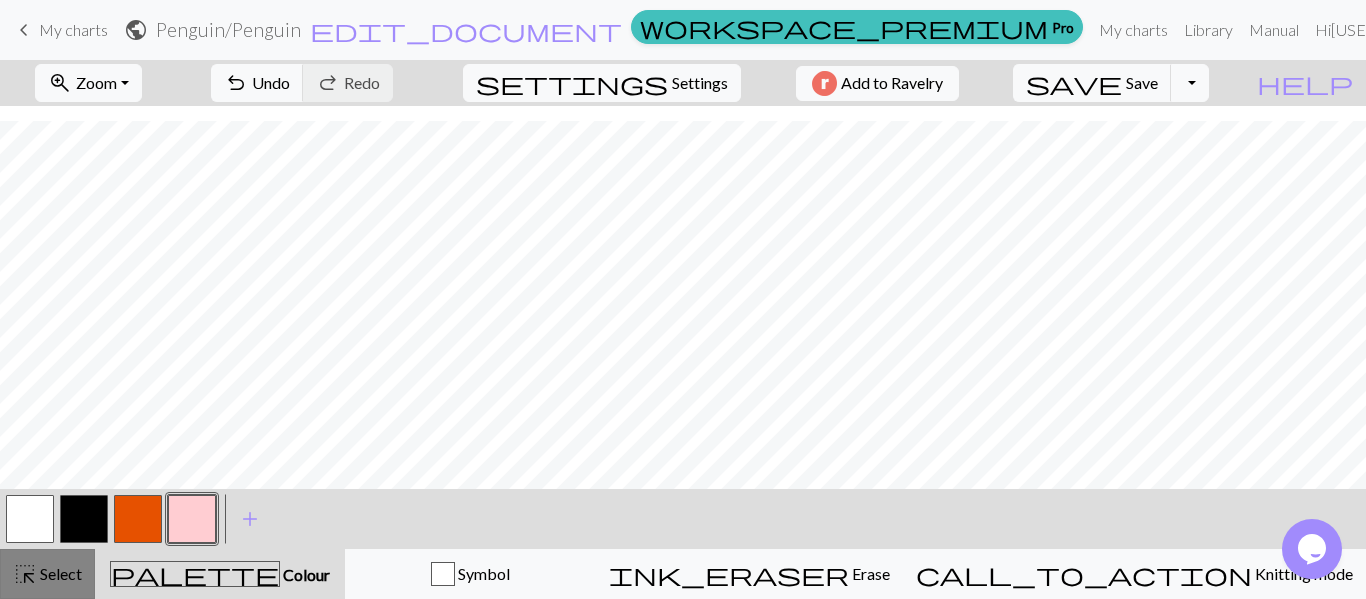 click on "Select" at bounding box center [59, 573] 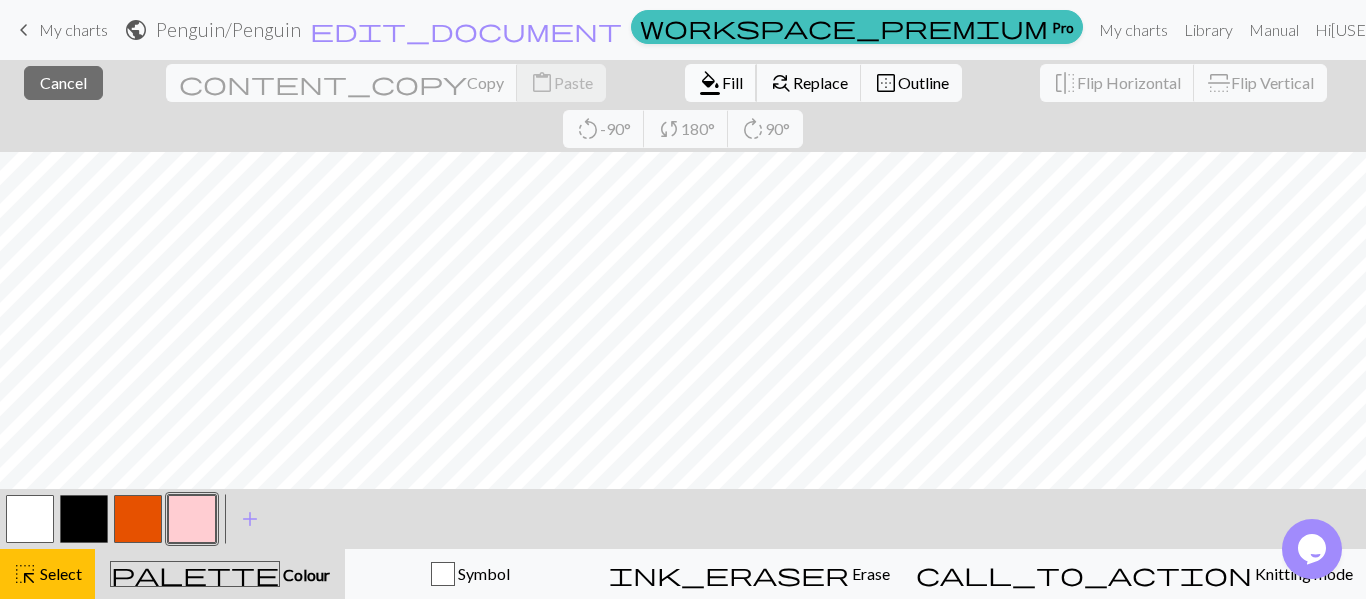 click on "format_color_fill" at bounding box center [710, 83] 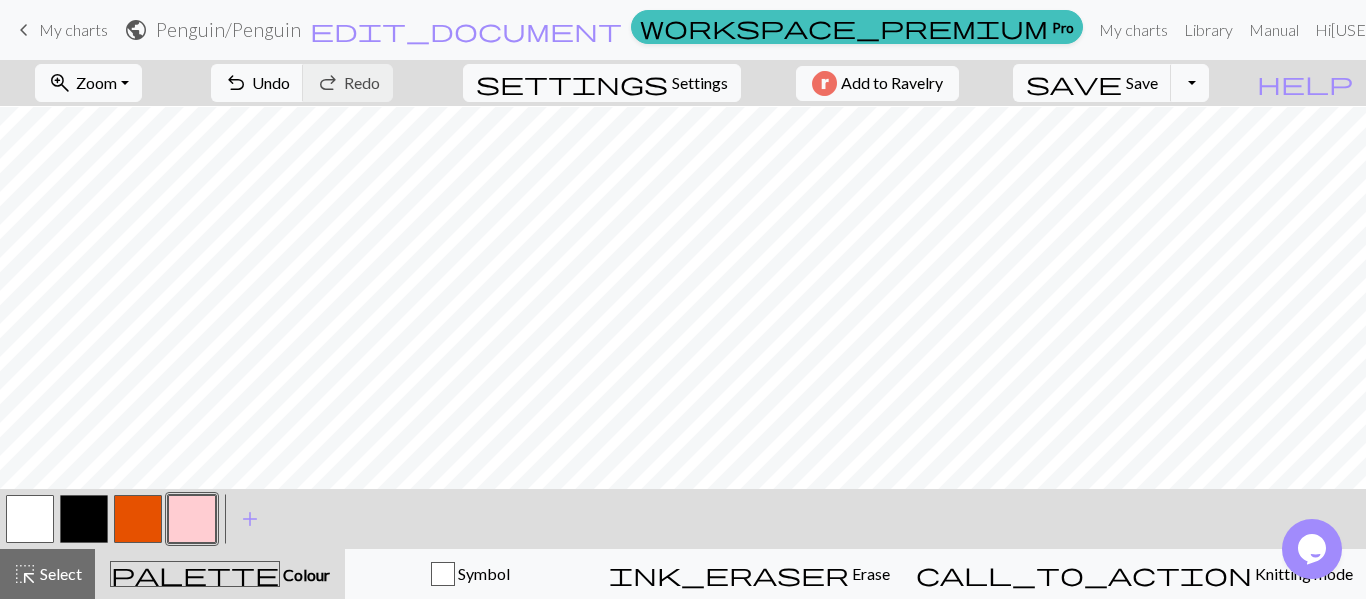 scroll, scrollTop: 271, scrollLeft: 0, axis: vertical 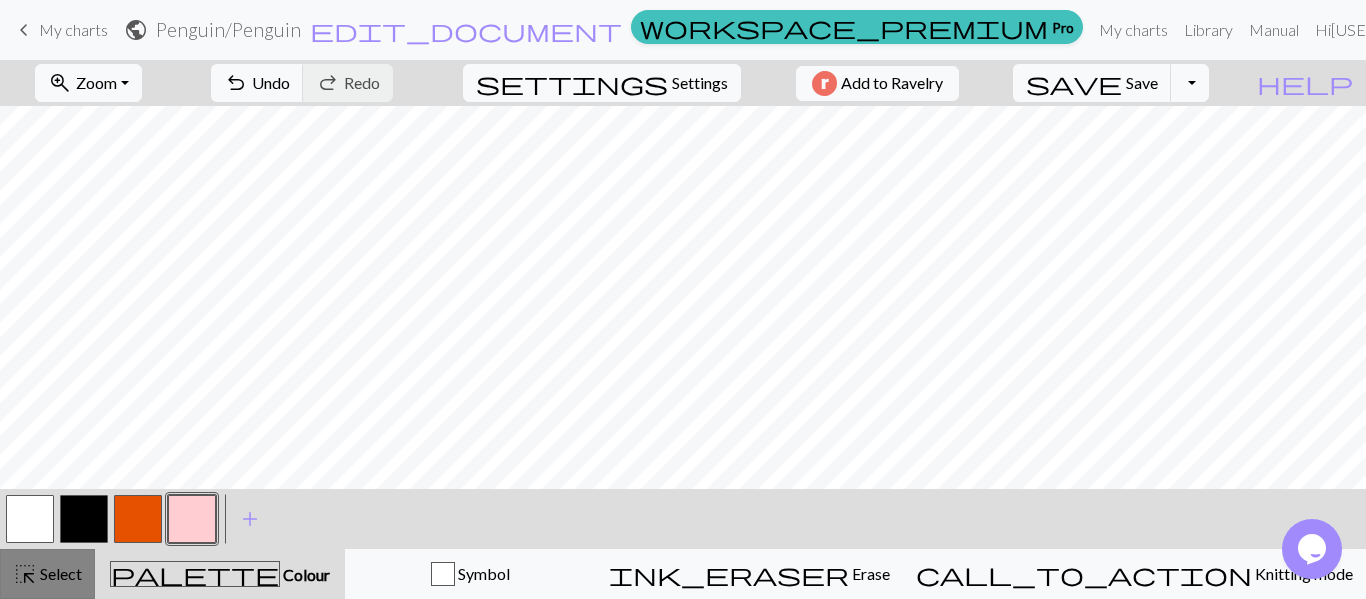 click on "highlight_alt" at bounding box center [25, 574] 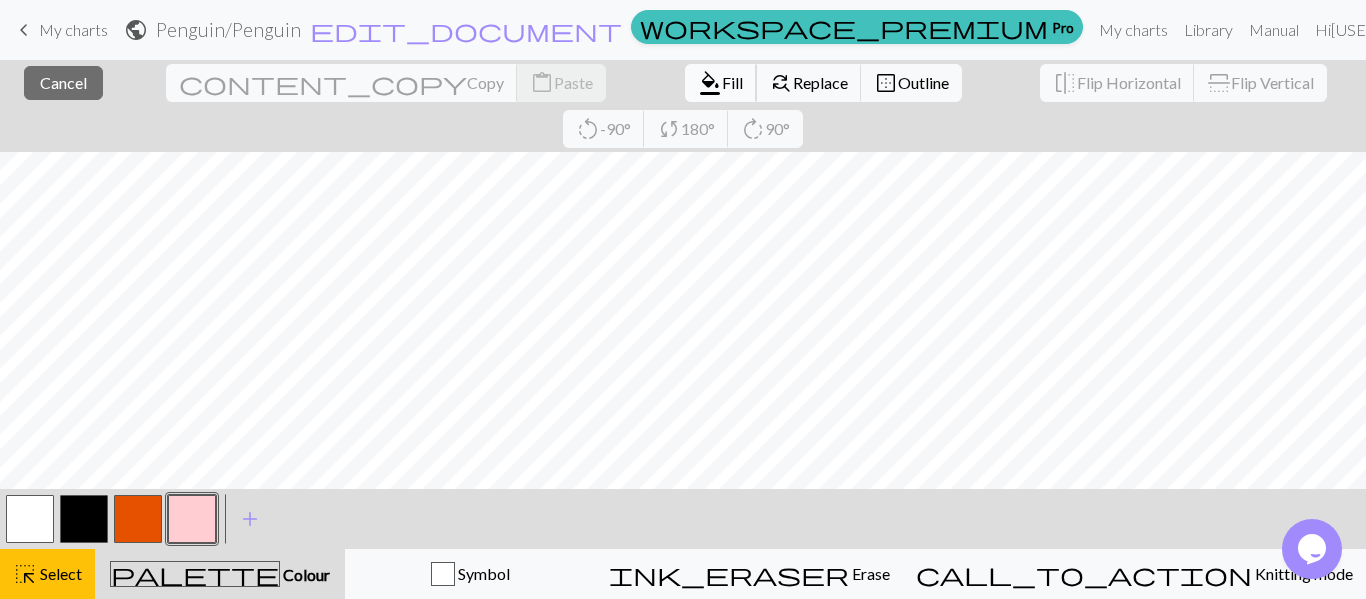 click on "format_color_fill" at bounding box center [710, 83] 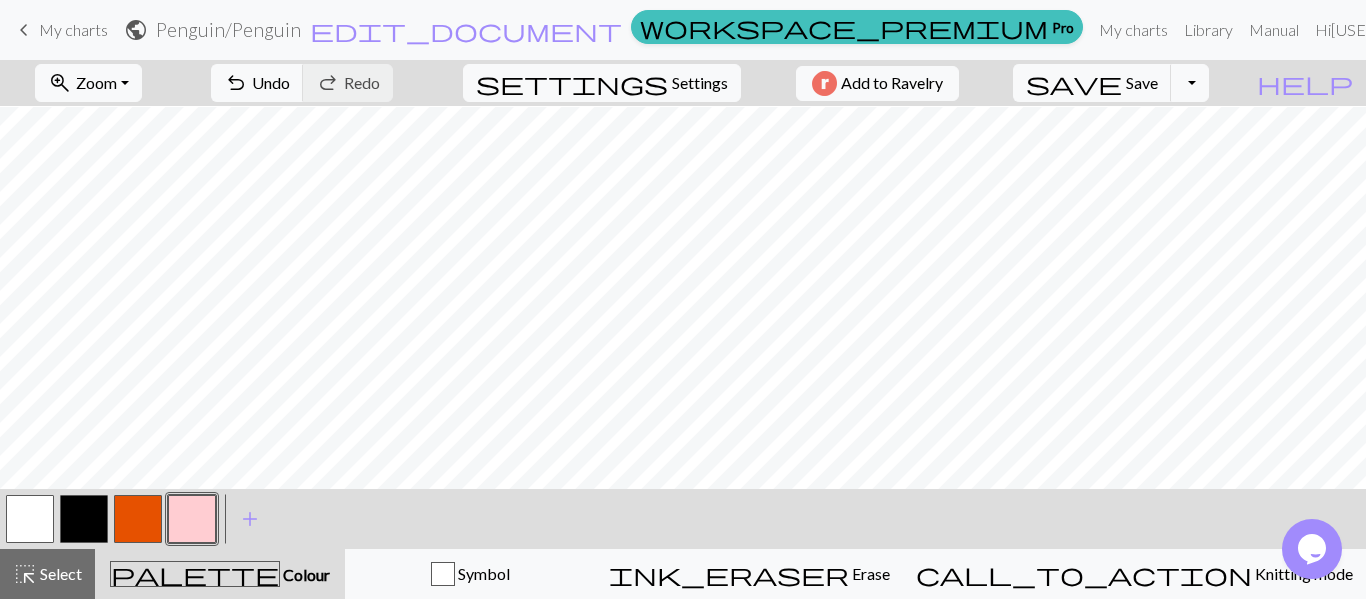 scroll, scrollTop: 201, scrollLeft: 0, axis: vertical 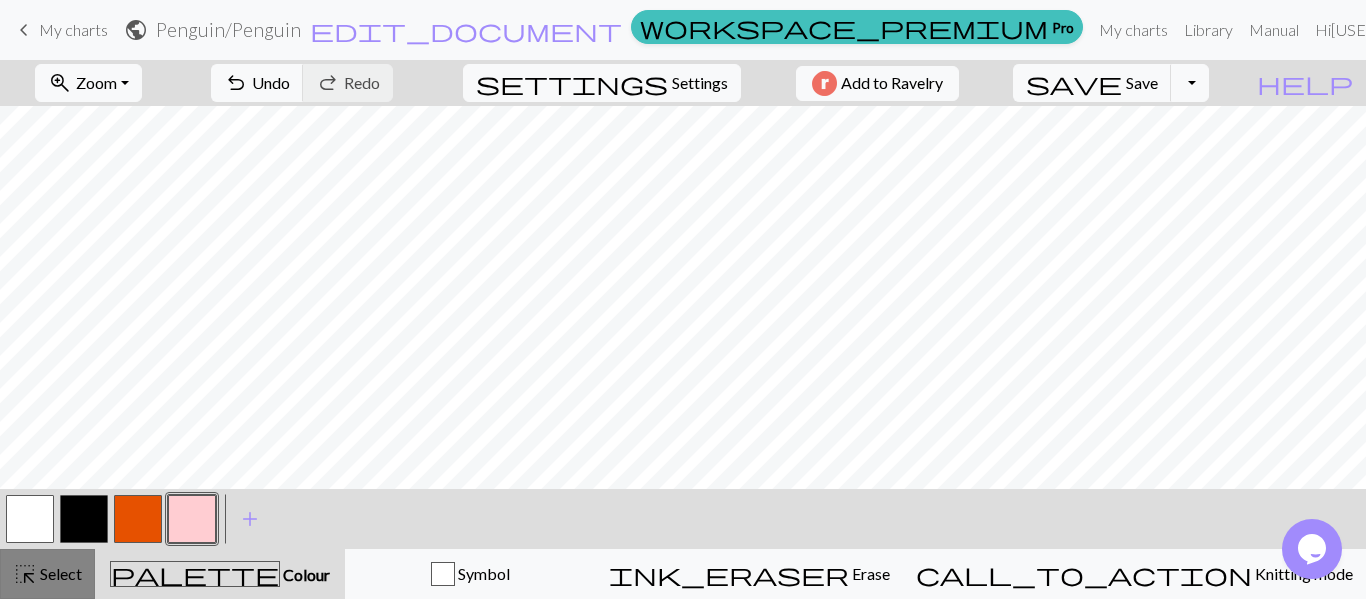 click on "highlight_alt   Select   Select" at bounding box center [47, 574] 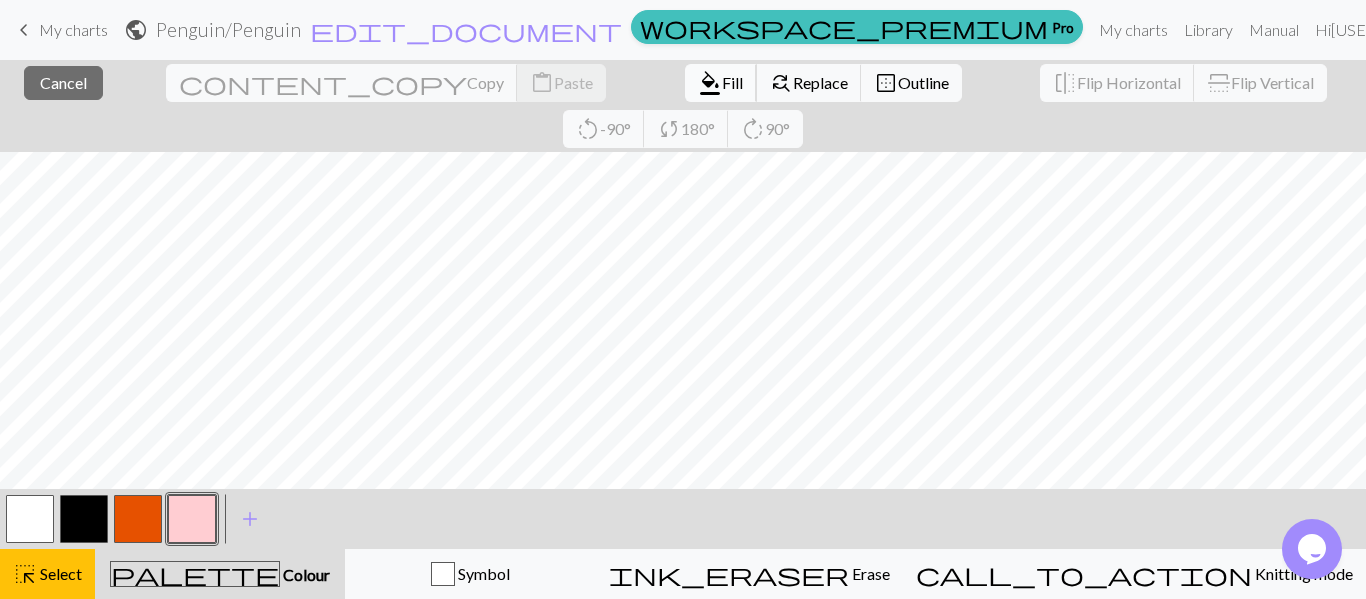 click on "format_color_fill  Fill" at bounding box center [721, 83] 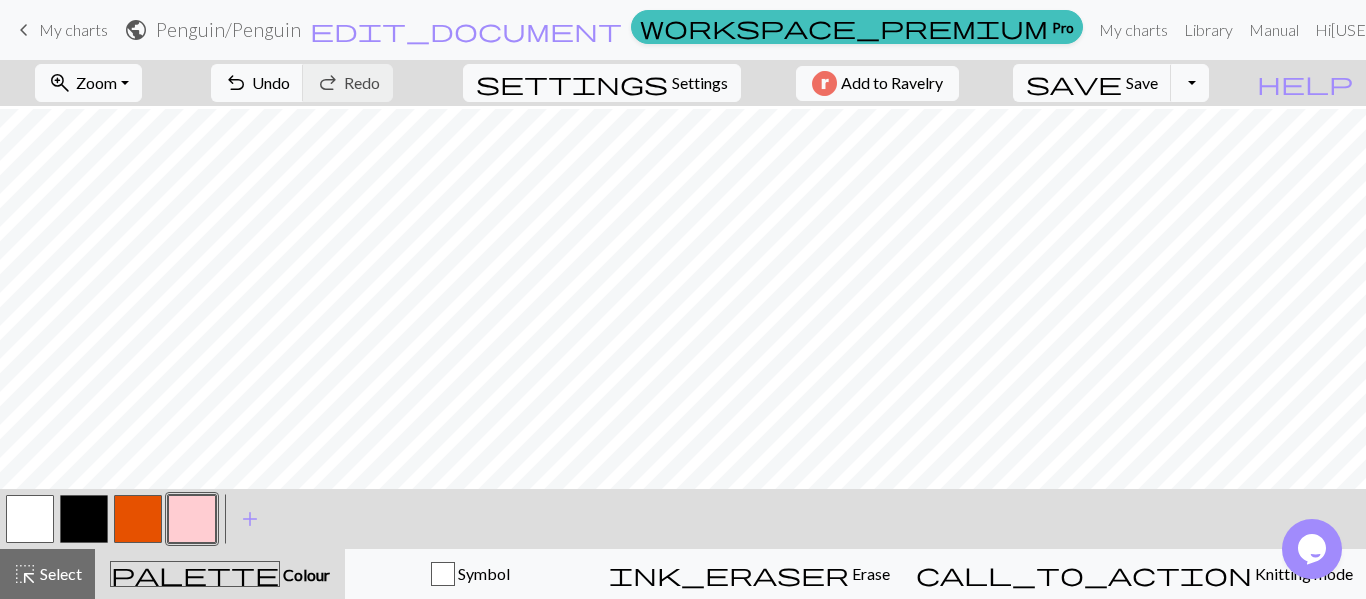 scroll, scrollTop: 232, scrollLeft: 0, axis: vertical 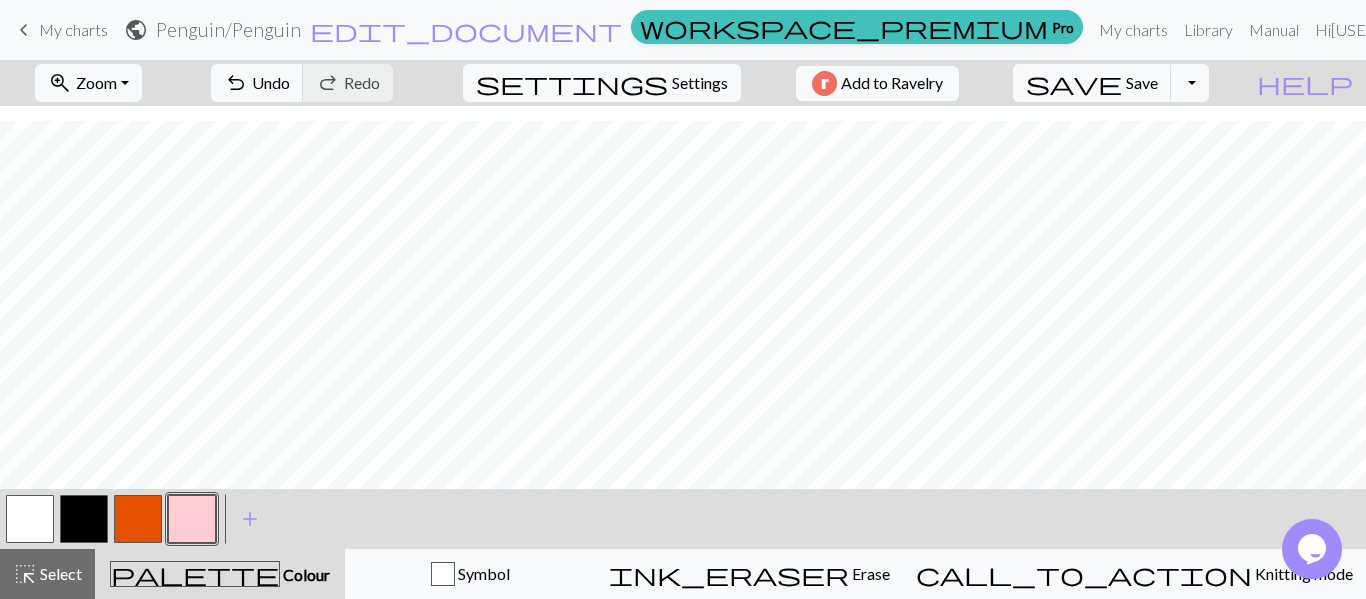 click at bounding box center [30, 519] 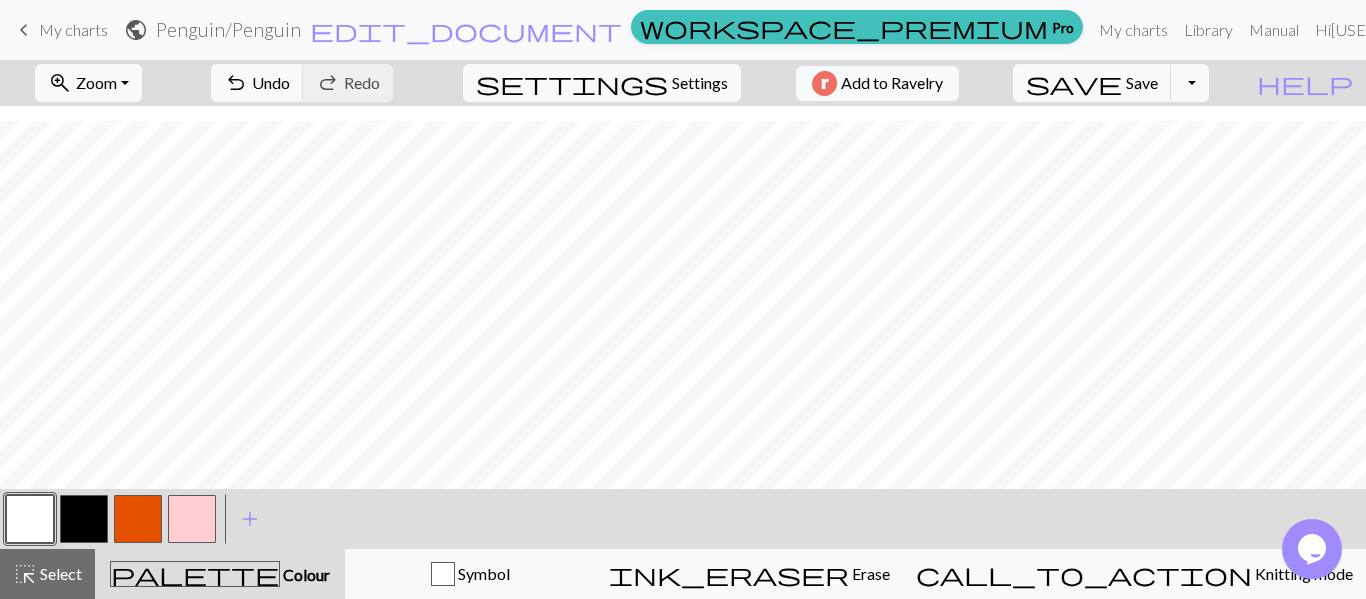 click at bounding box center (30, 519) 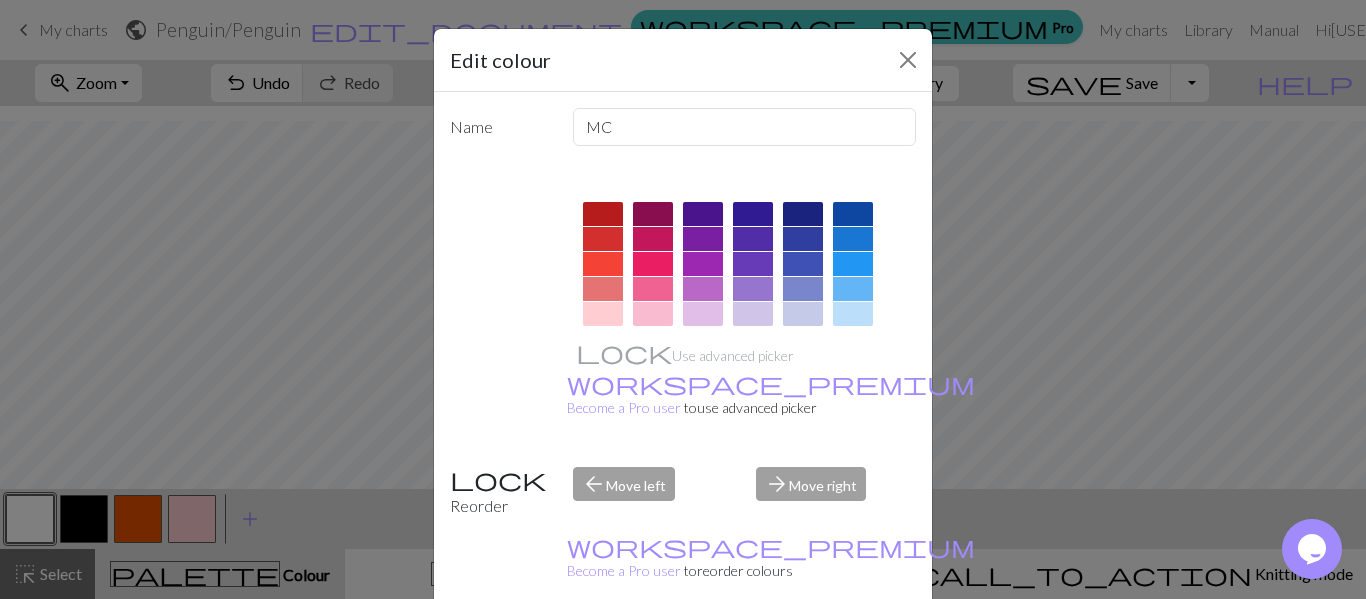 click on "Done" at bounding box center [803, 650] 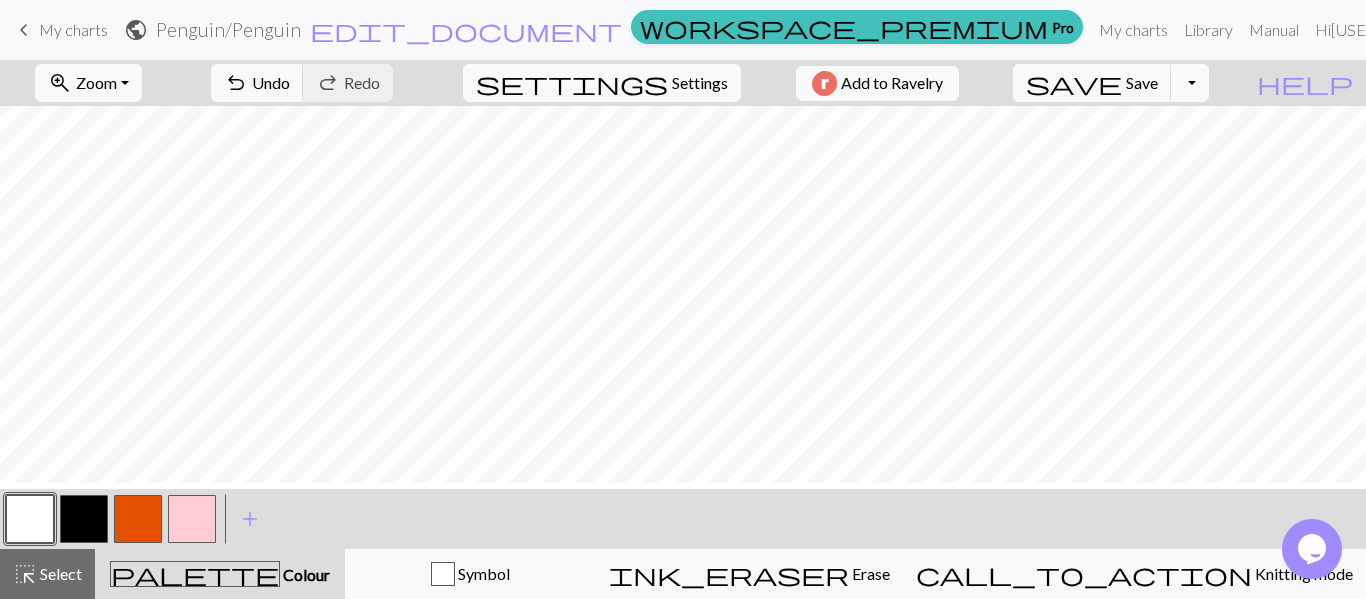 scroll, scrollTop: 153, scrollLeft: 0, axis: vertical 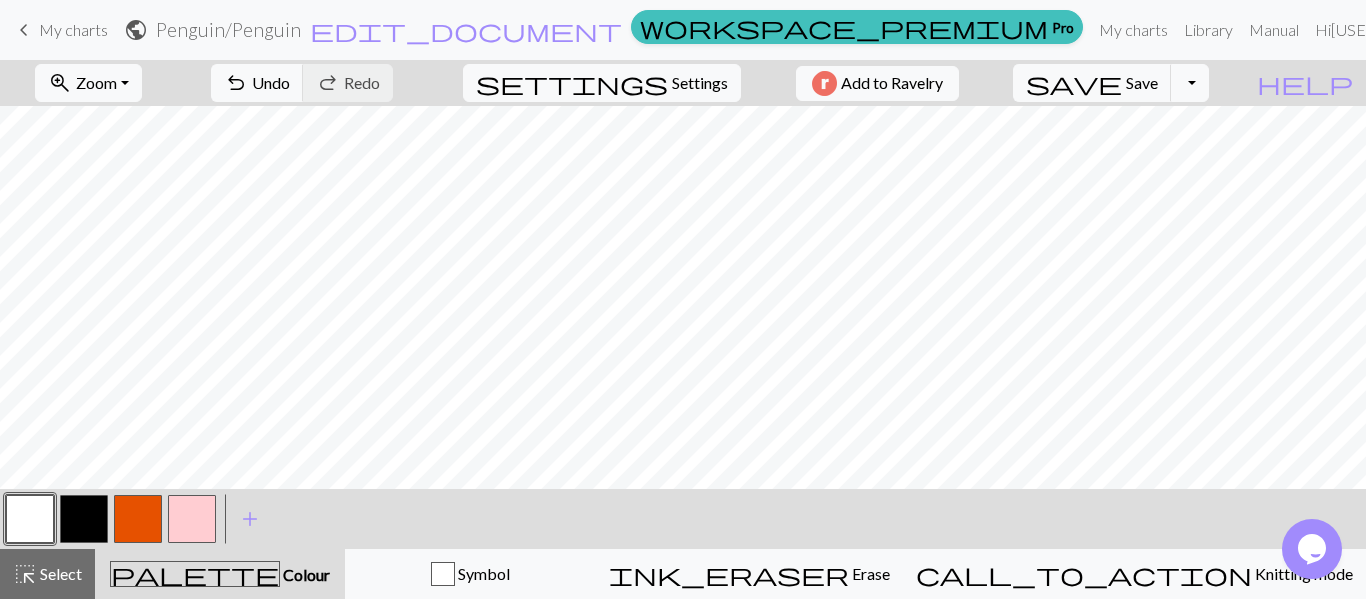 click at bounding box center (84, 519) 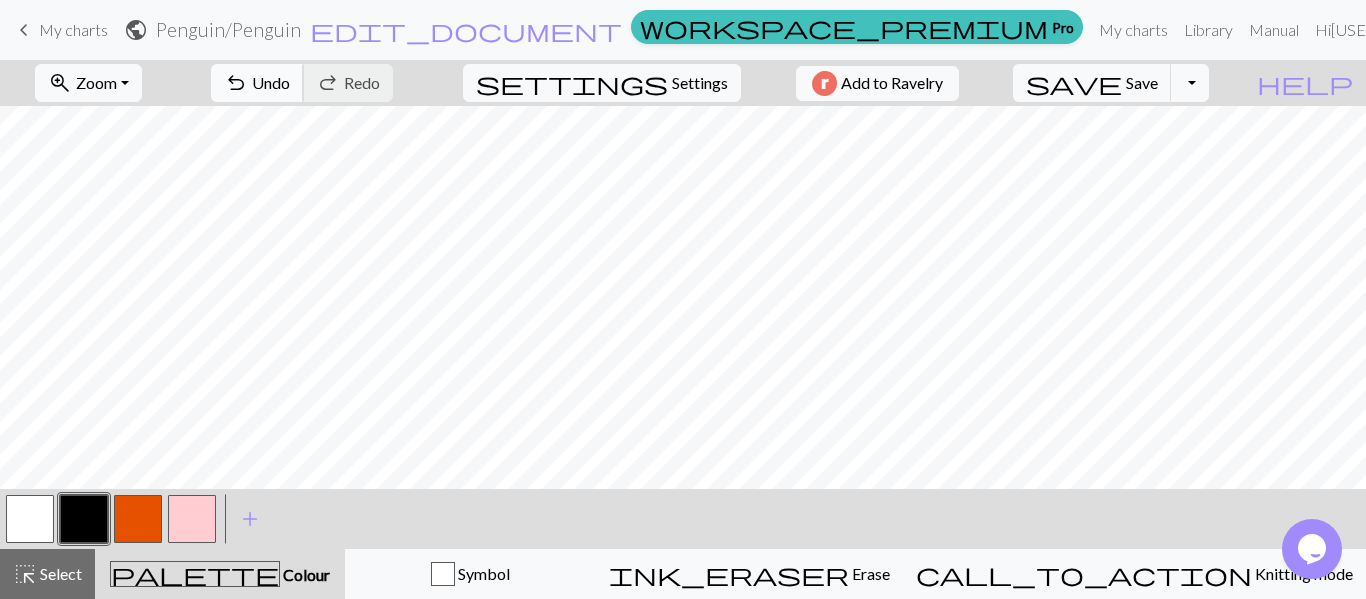 click on "undo" at bounding box center (236, 83) 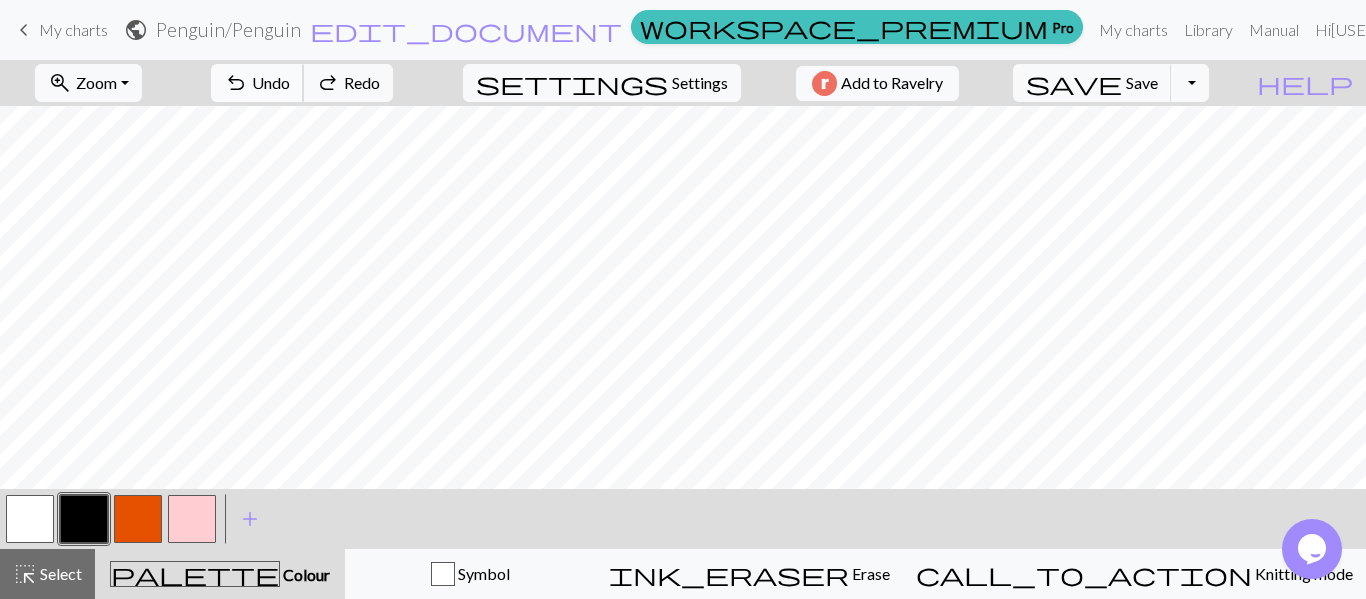 click on "undo" at bounding box center (236, 83) 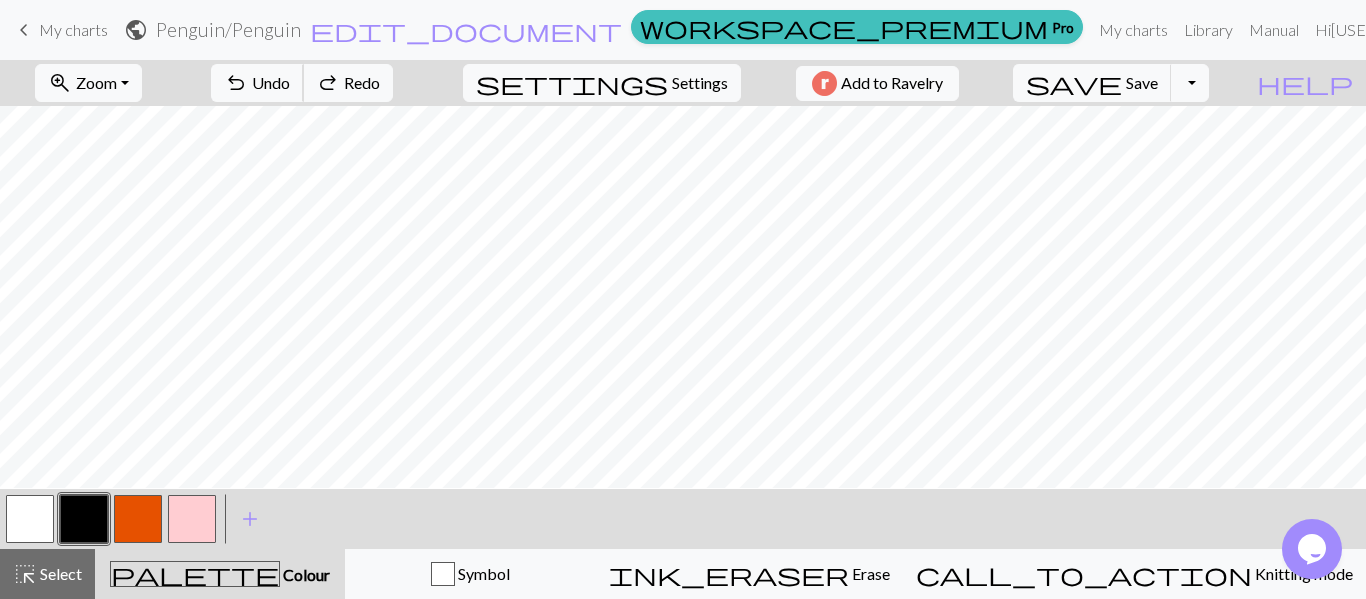 scroll, scrollTop: 273, scrollLeft: 0, axis: vertical 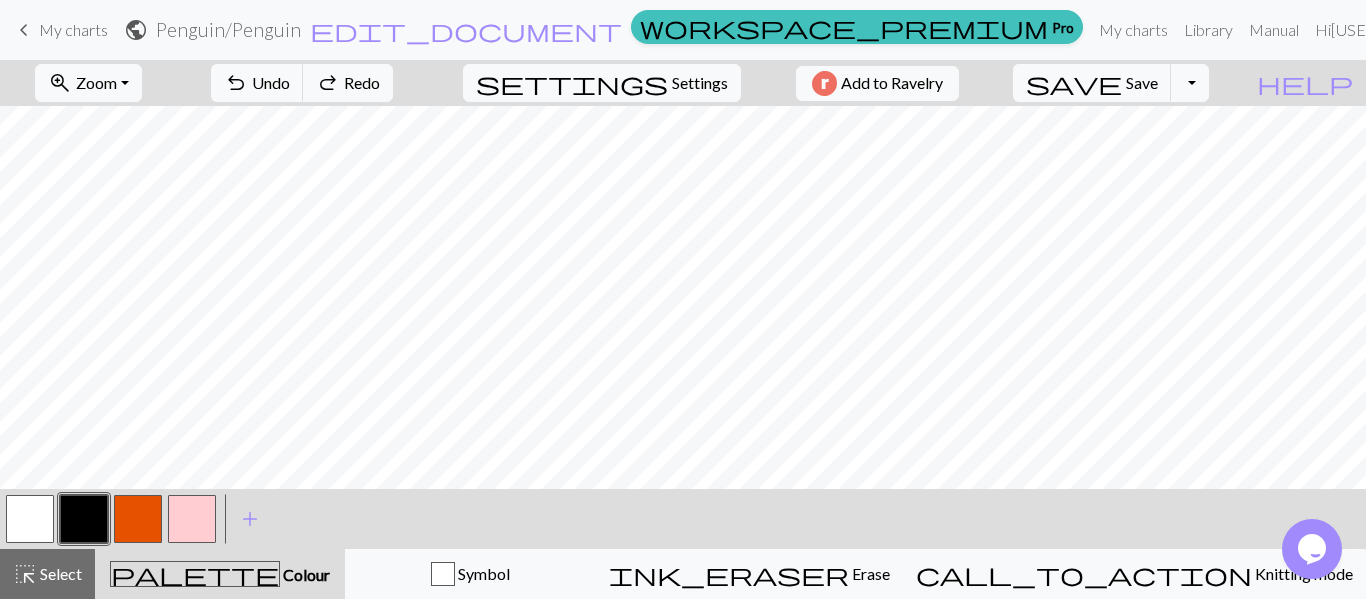 click at bounding box center [192, 519] 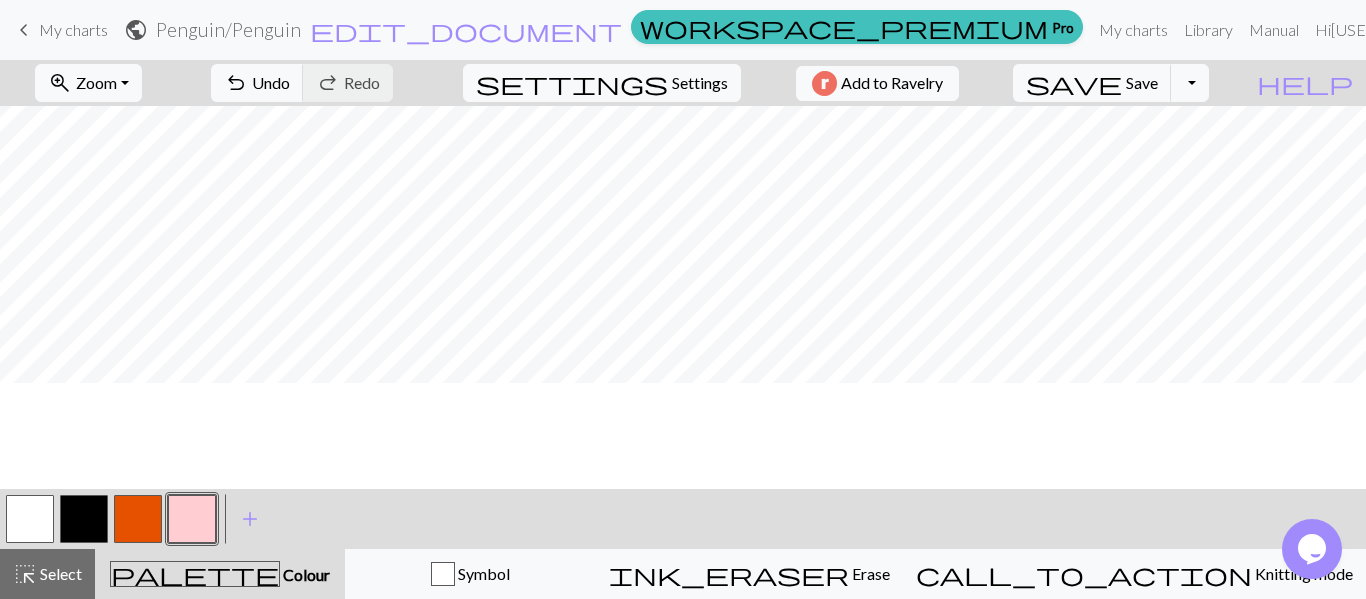 scroll, scrollTop: 246, scrollLeft: 0, axis: vertical 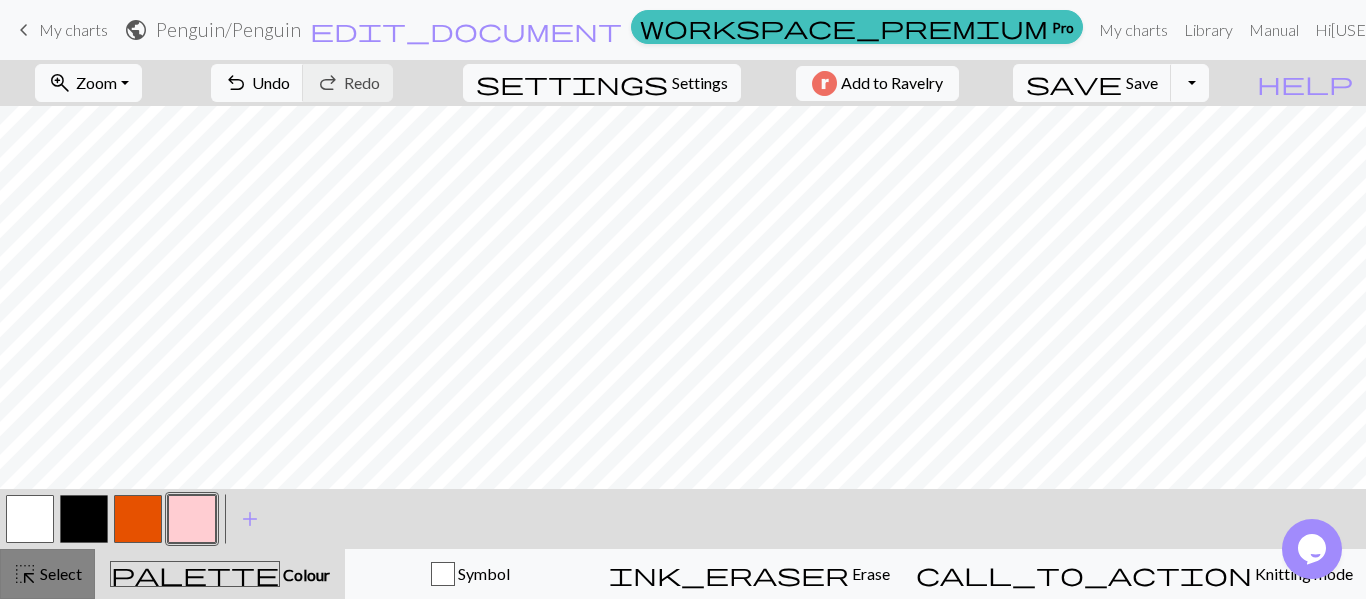 click on "Select" at bounding box center (59, 573) 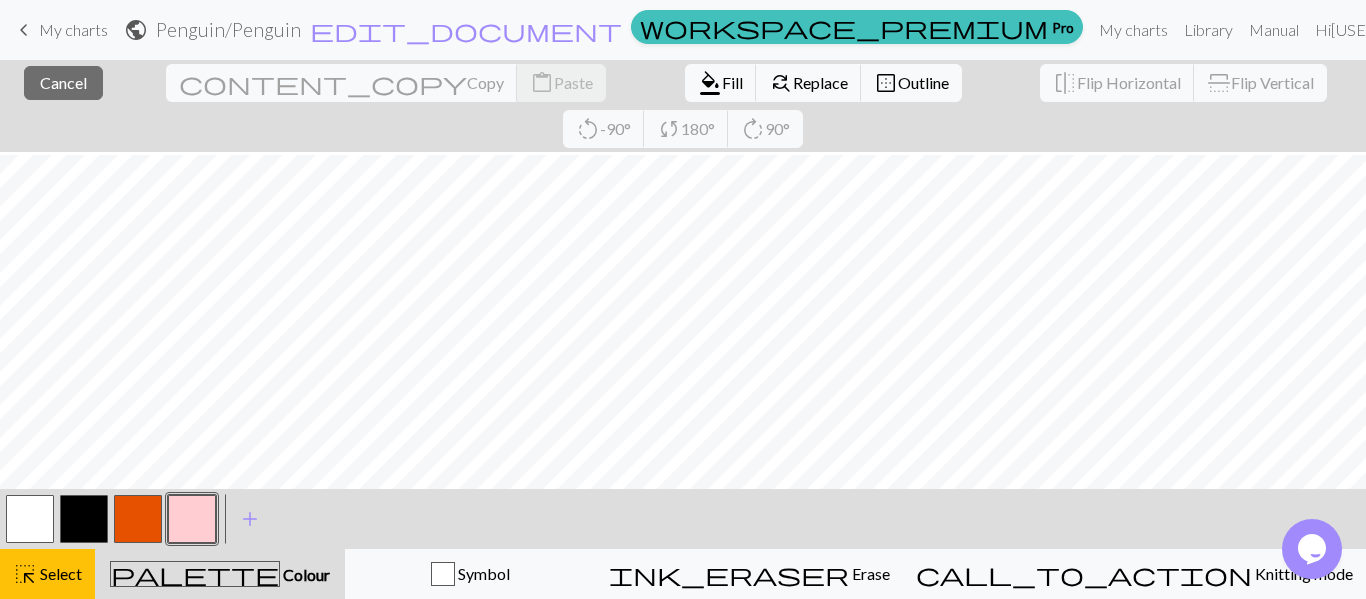 scroll, scrollTop: 156, scrollLeft: 0, axis: vertical 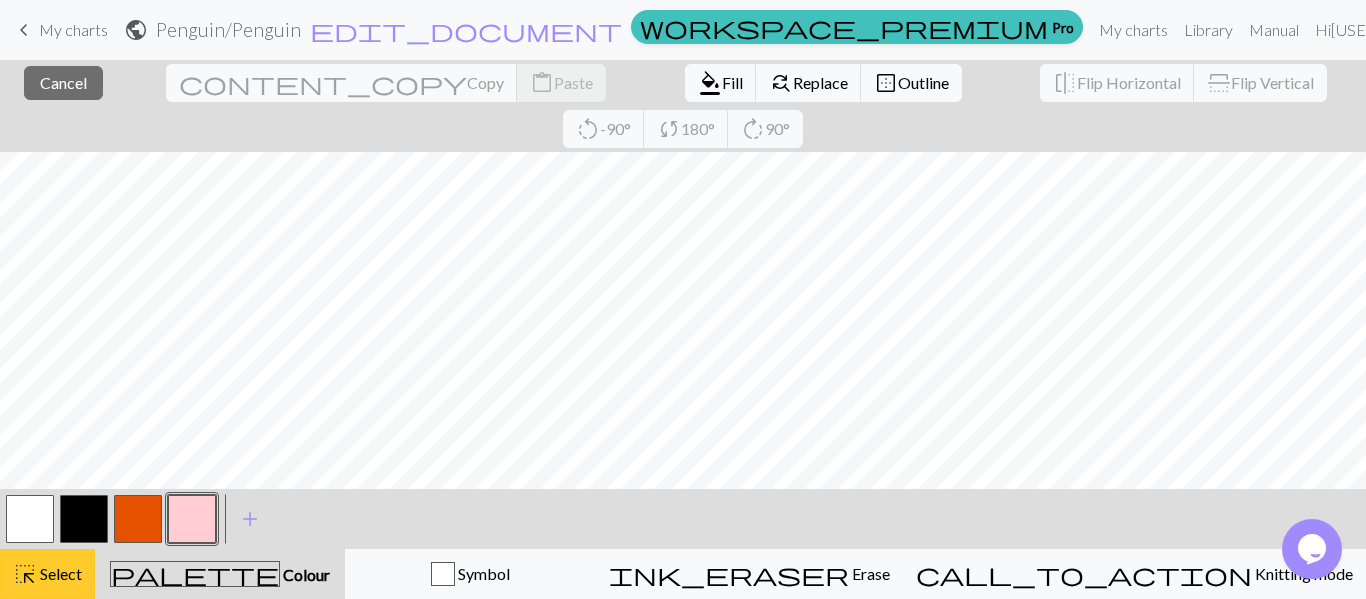 click on "Select" at bounding box center [59, 573] 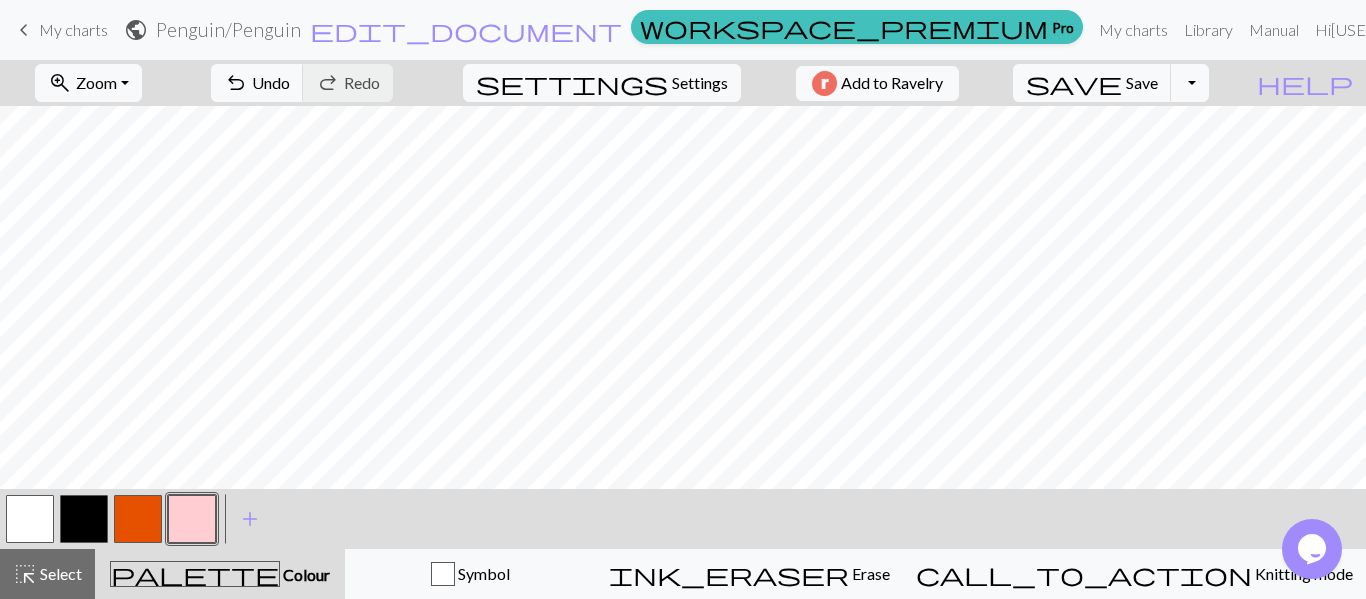scroll, scrollTop: 0, scrollLeft: 0, axis: both 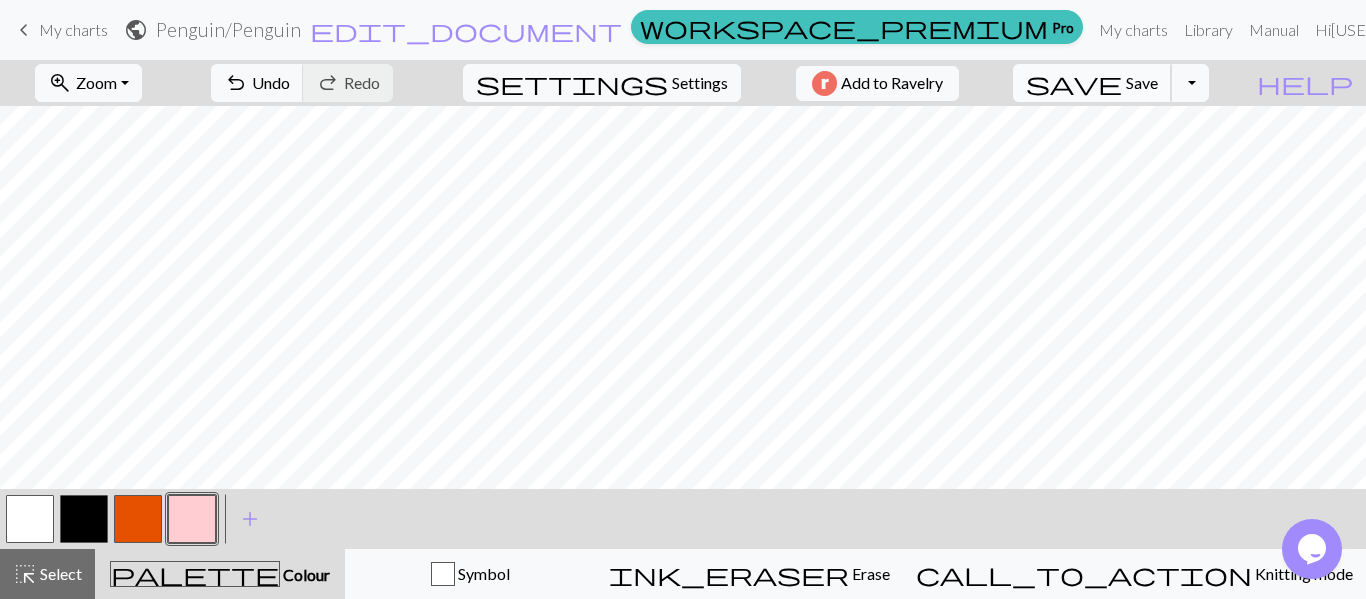 click on "save" at bounding box center [1074, 83] 